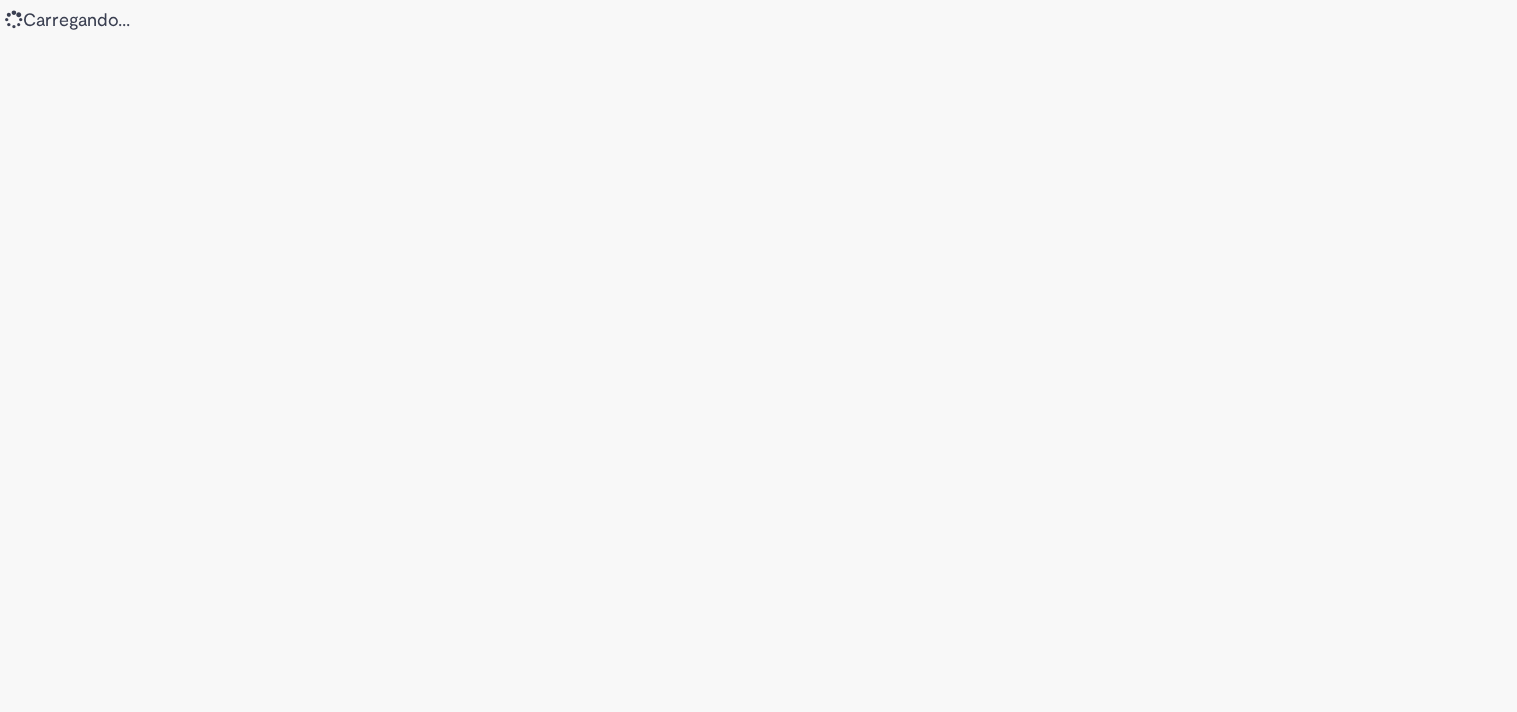 scroll, scrollTop: 0, scrollLeft: 0, axis: both 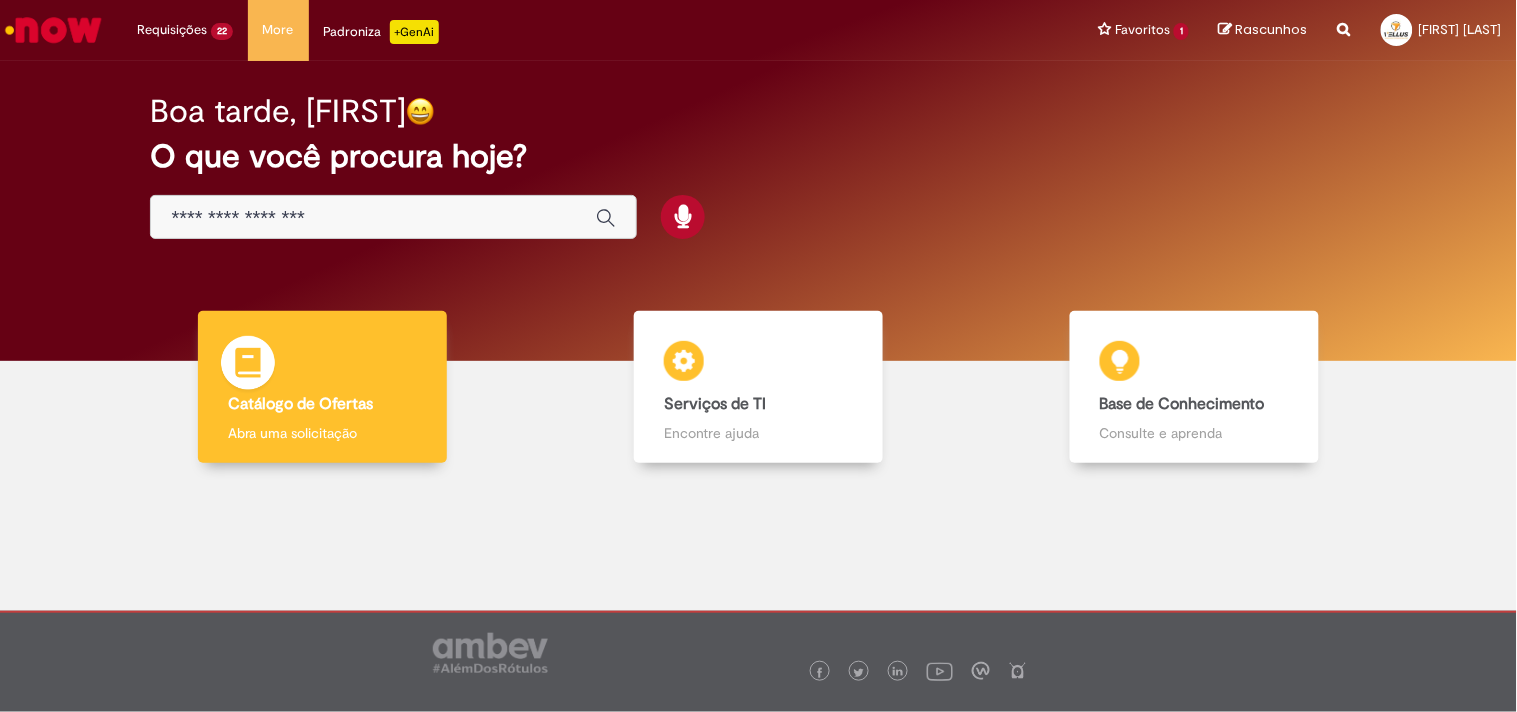 click on "Catálogo de Ofertas
Catálogo de Ofertas
Abra uma solicitação" at bounding box center [322, 387] 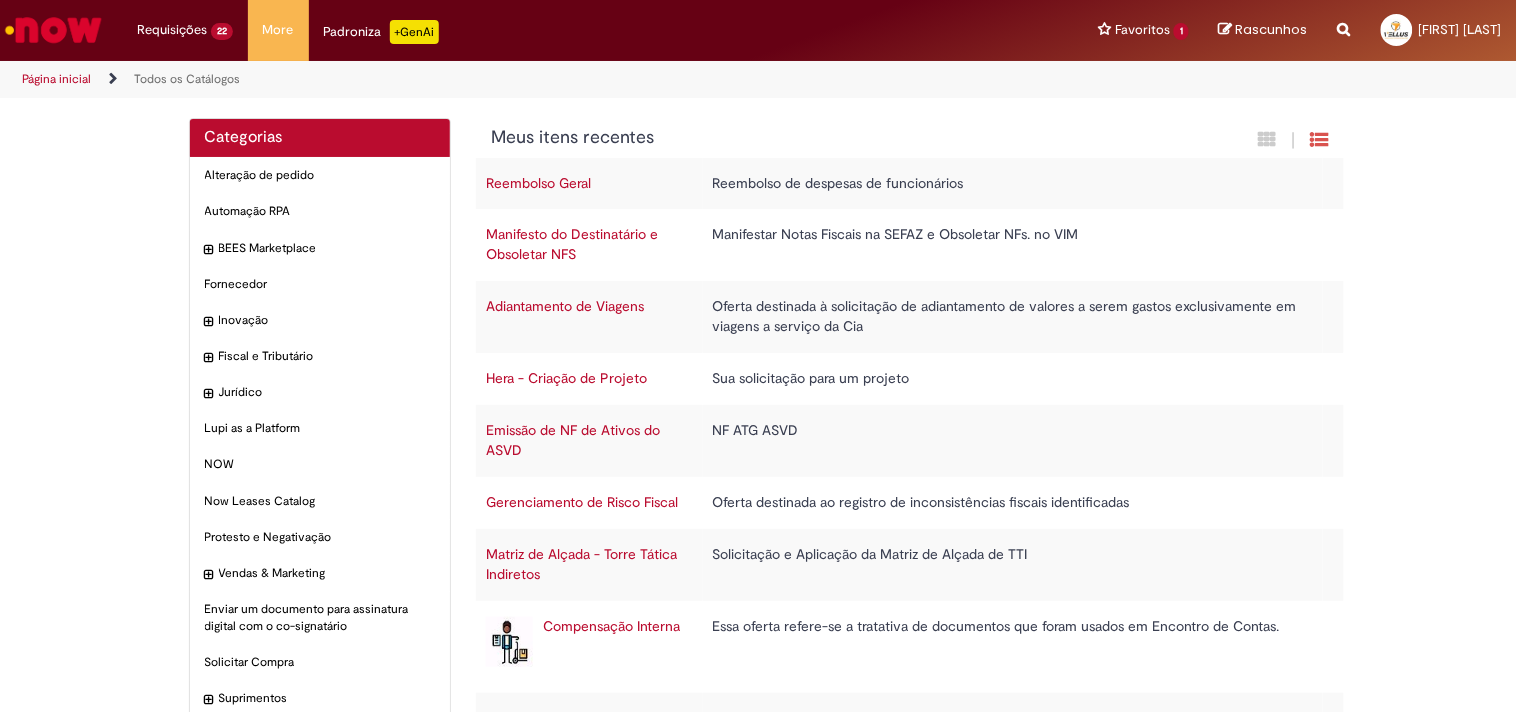 click on "Emissão de NF de Ativos do ASVD" at bounding box center (573, 440) 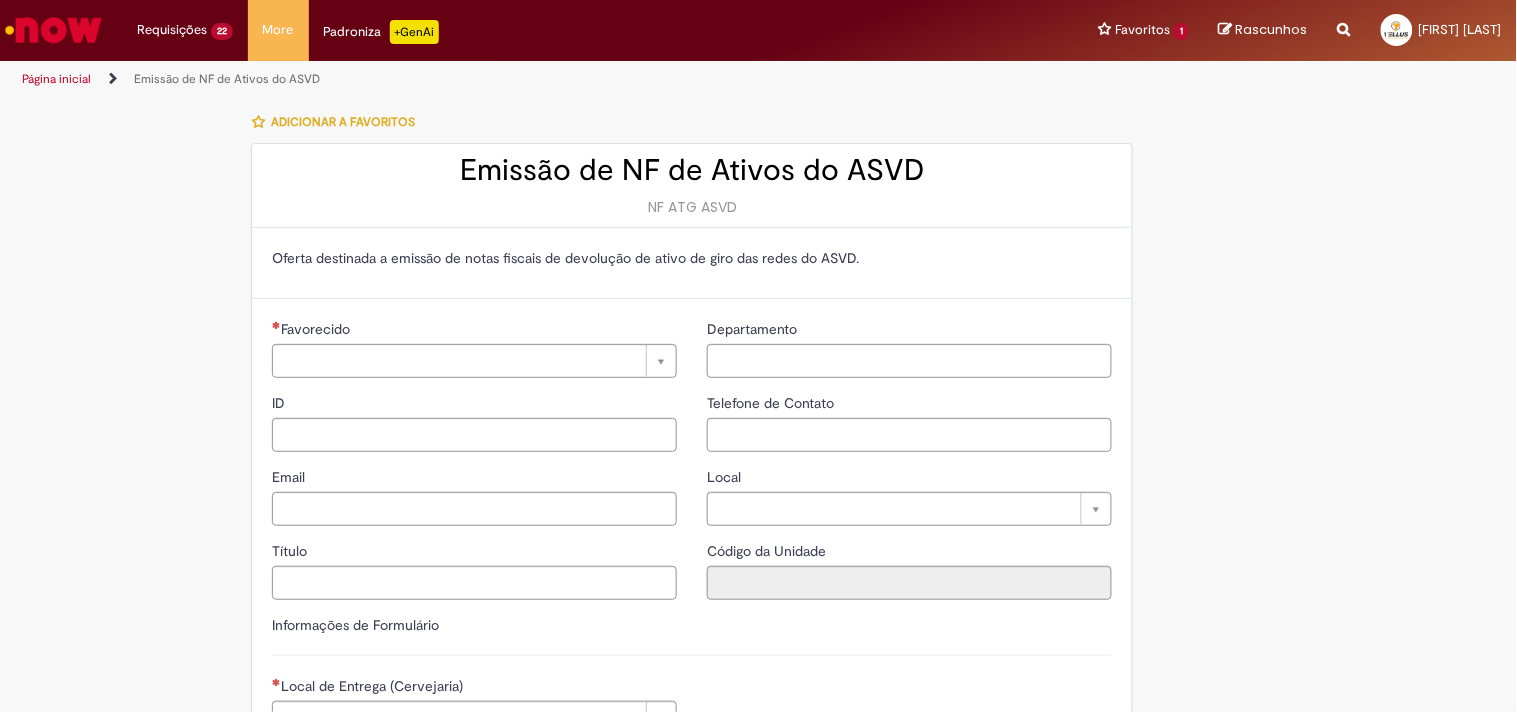 type on "**********" 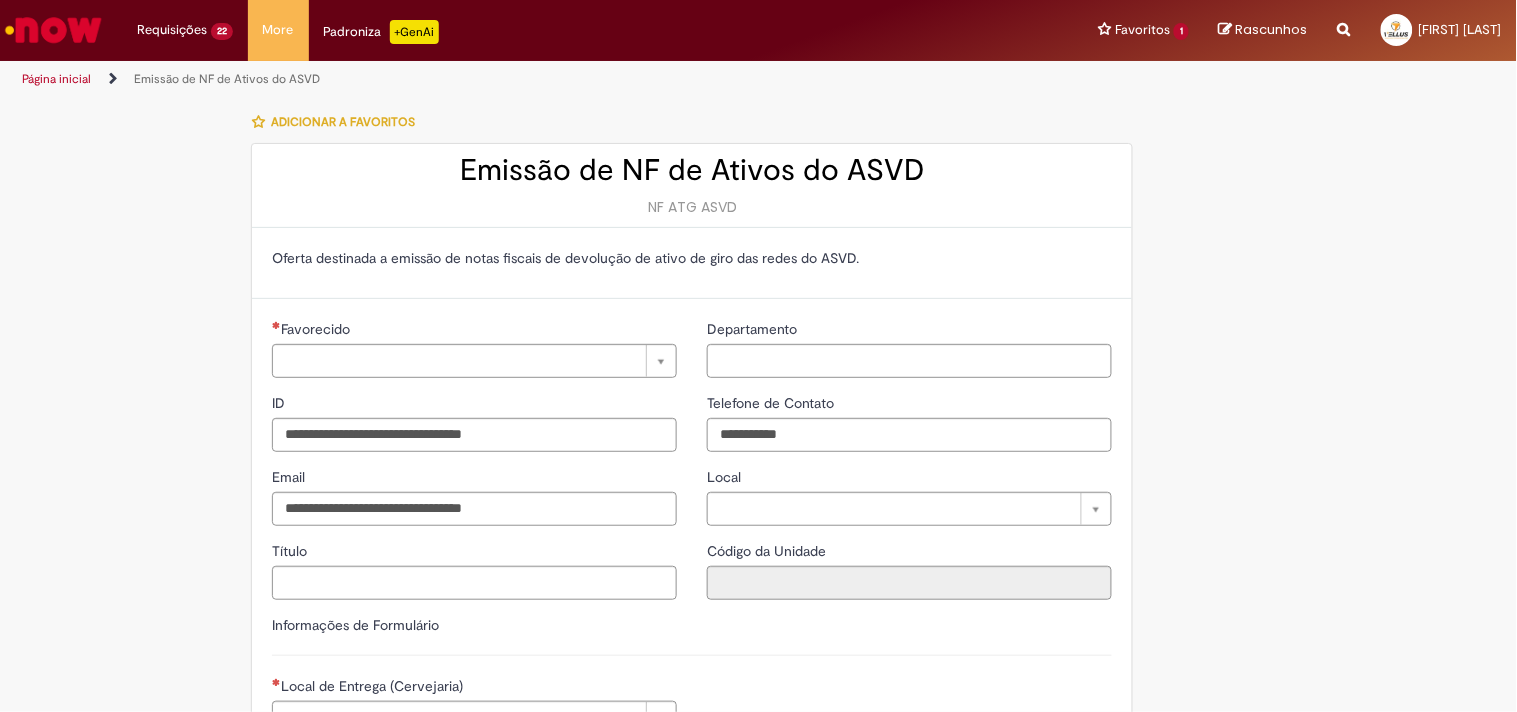 type on "**********" 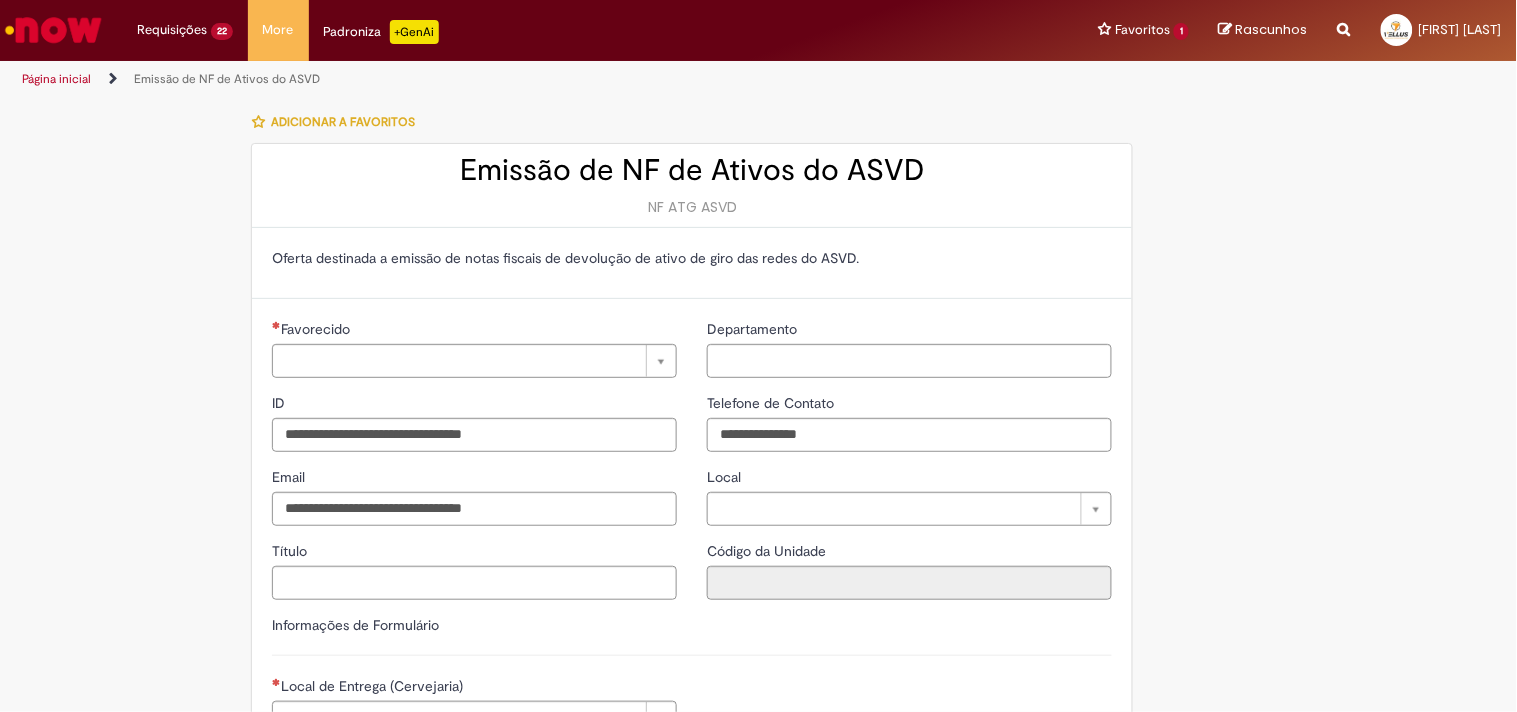 type on "**********" 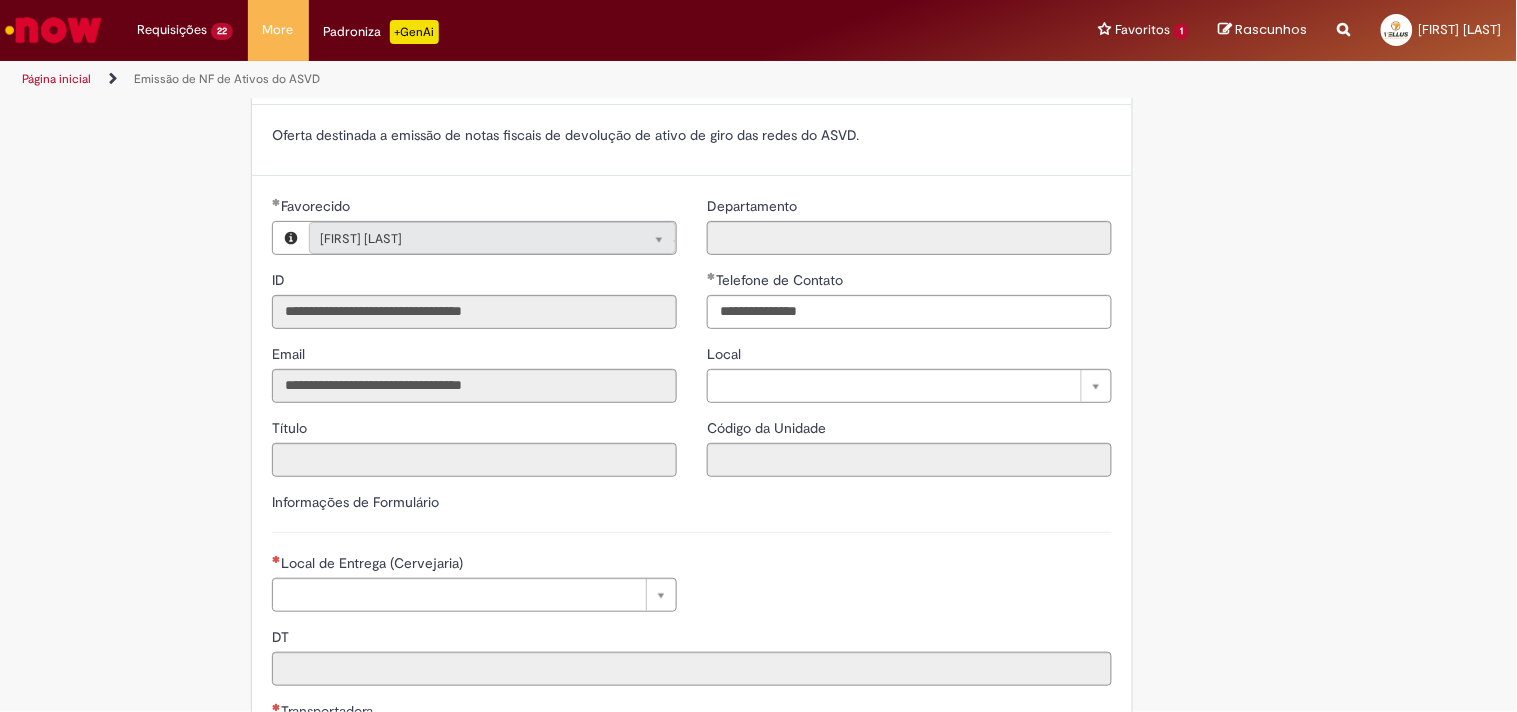 scroll, scrollTop: 111, scrollLeft: 0, axis: vertical 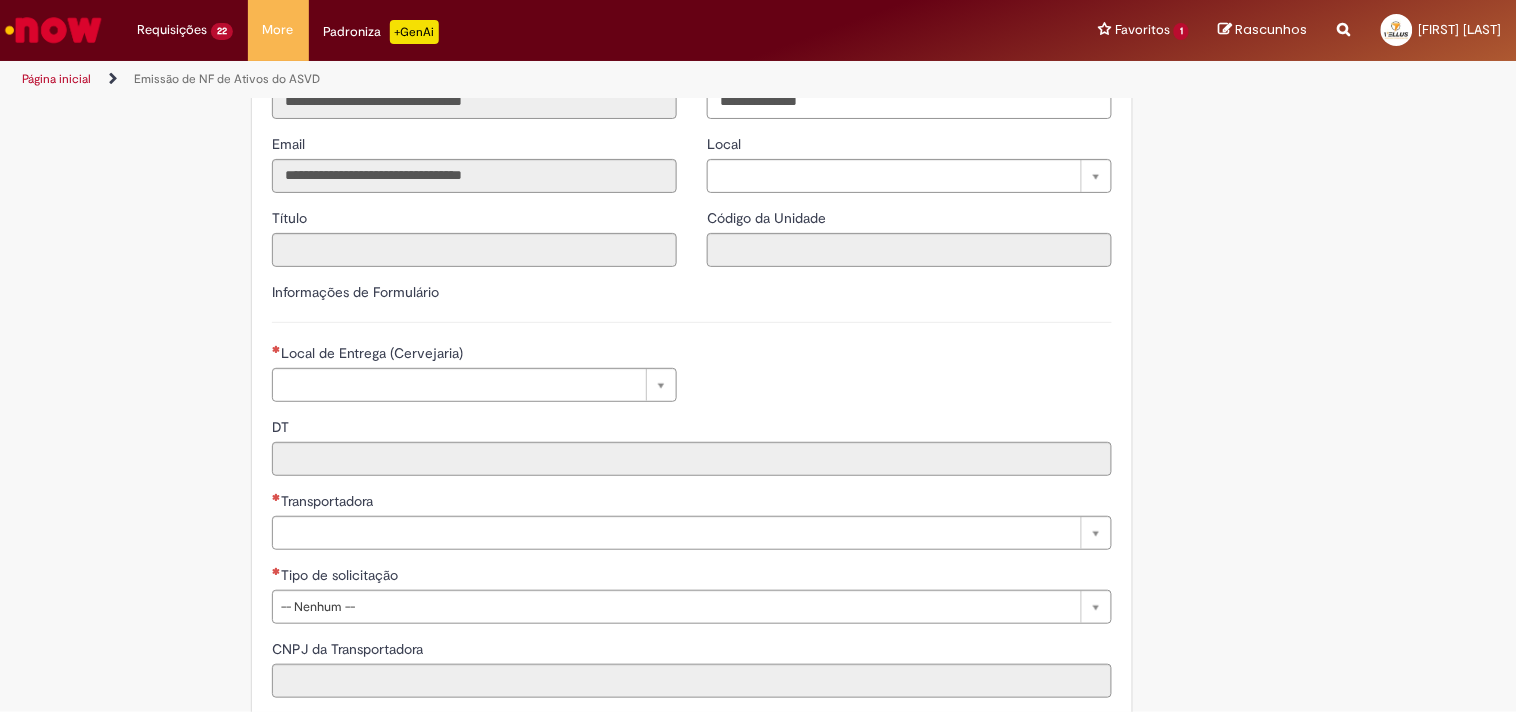 click on "Local de Entrega (Cervejaria)" at bounding box center (369, 353) 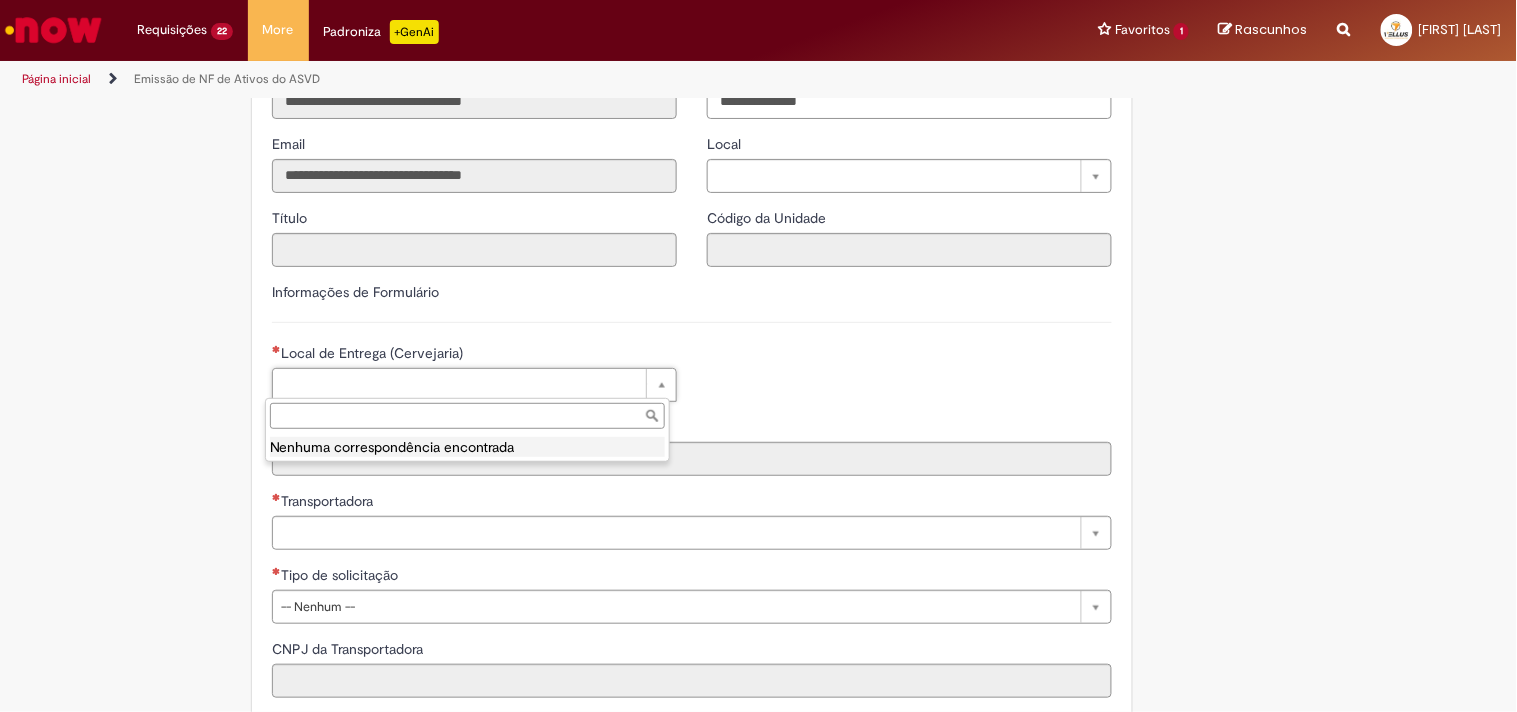 type on "*" 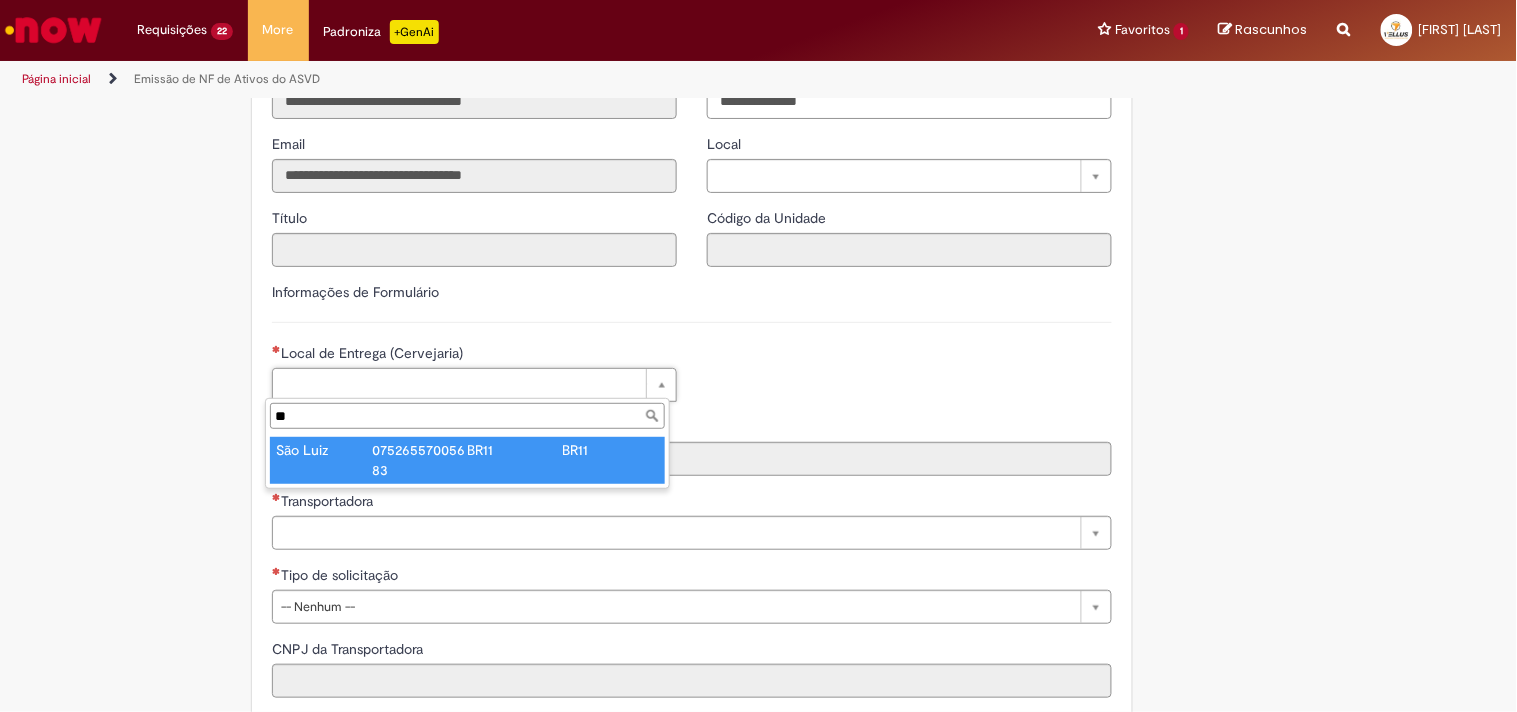 type on "*" 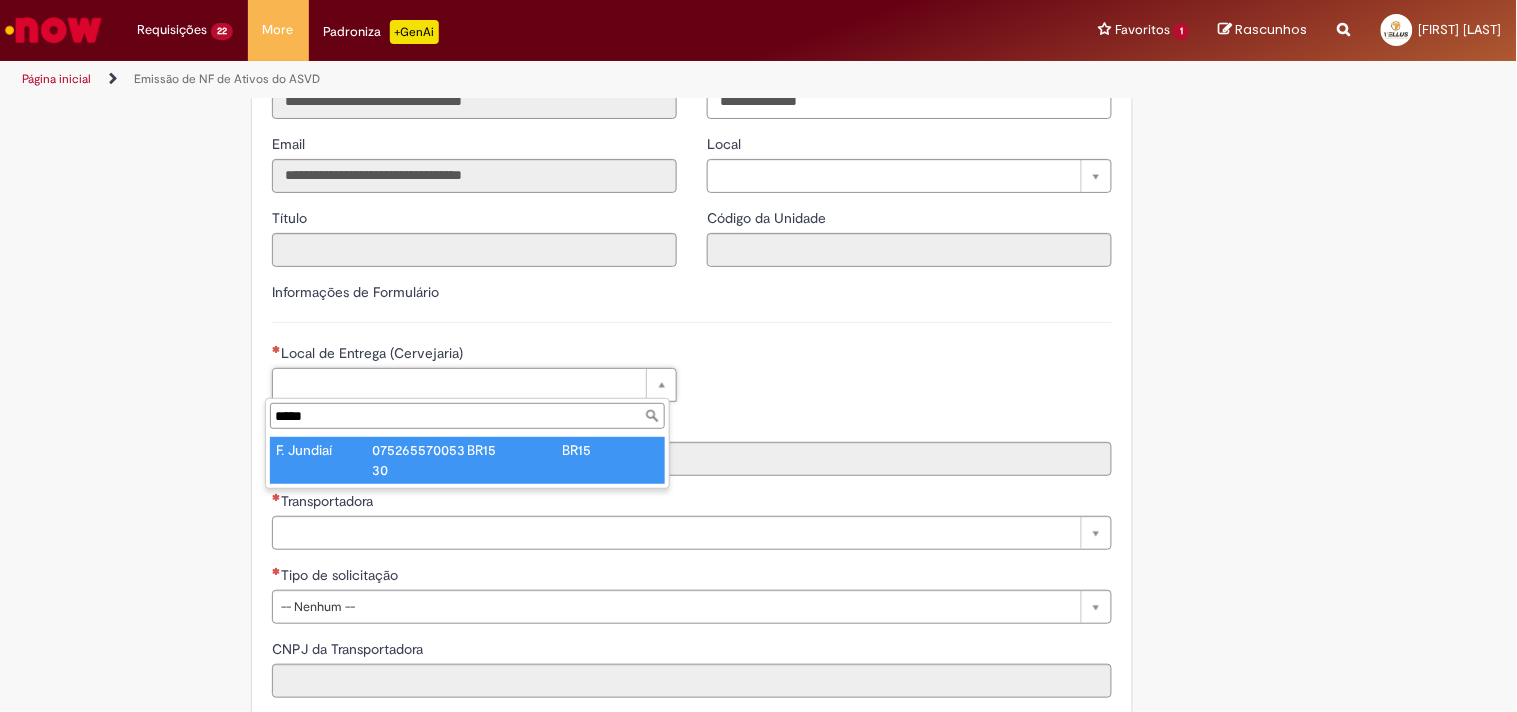 type on "*****" 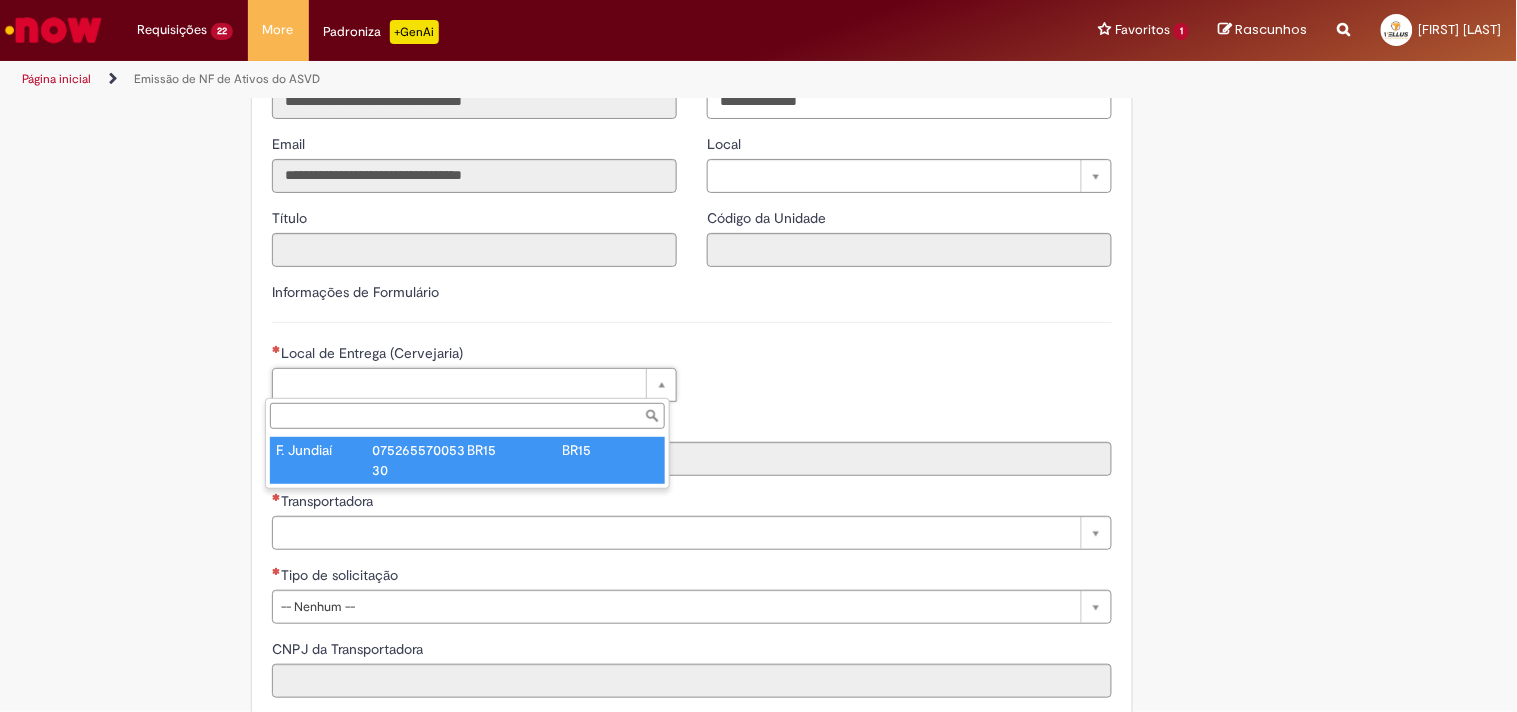 type on "****" 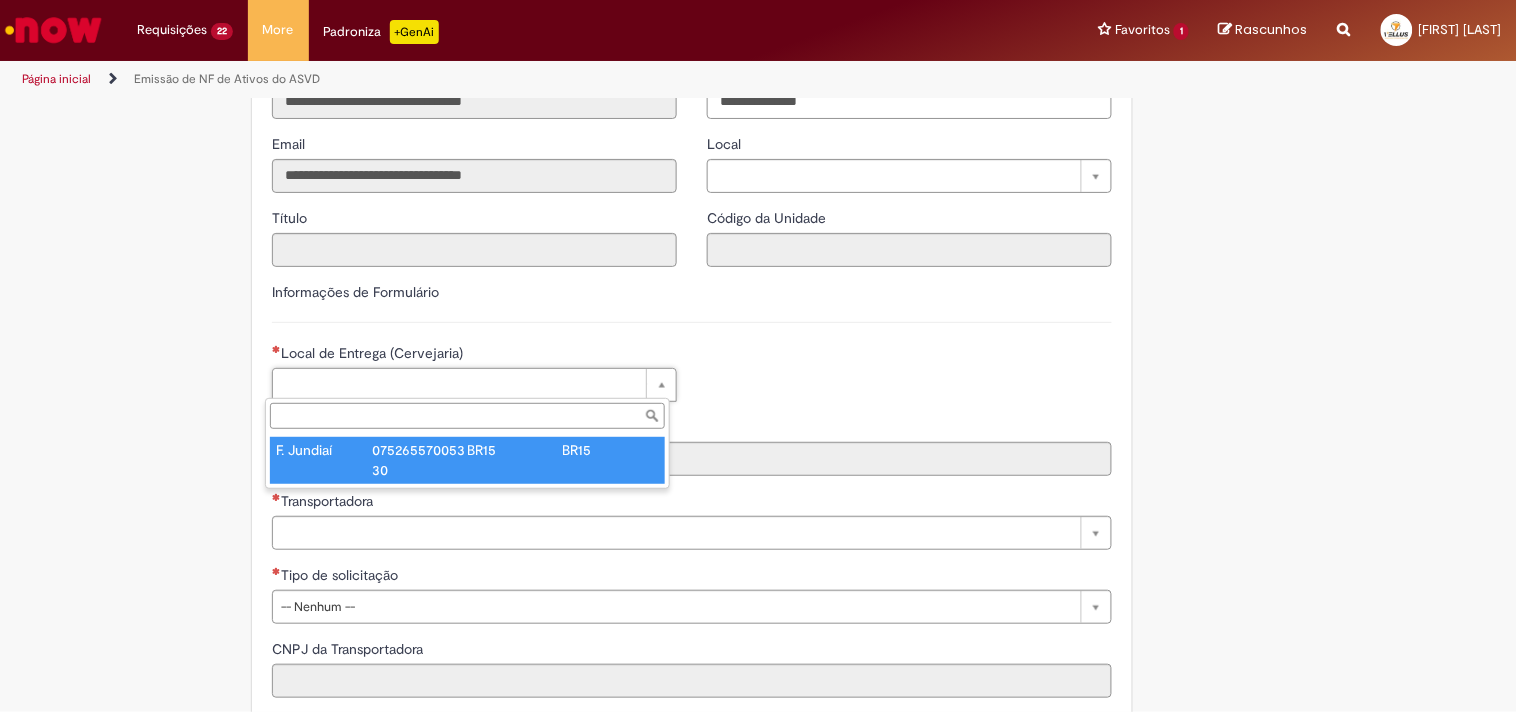type on "**********" 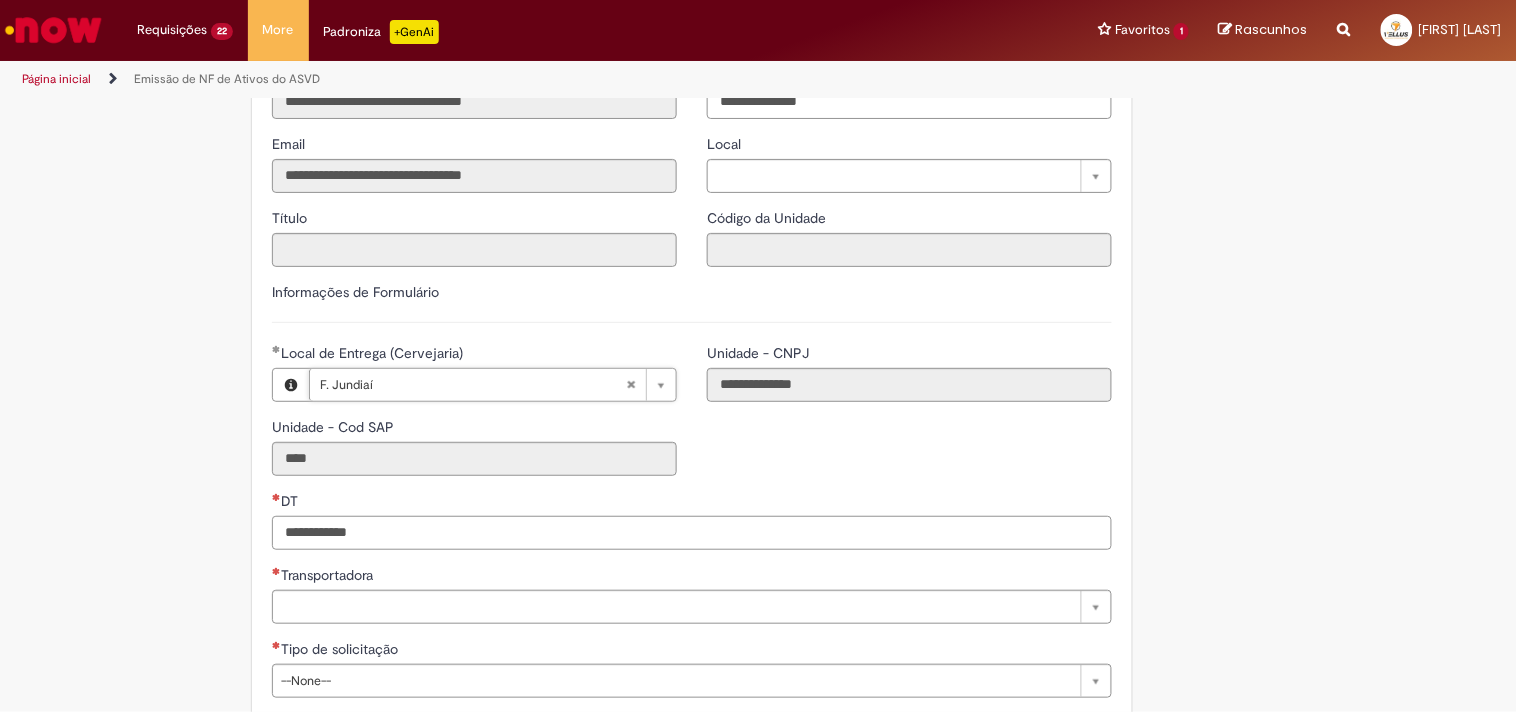 click on "DT" at bounding box center [692, 533] 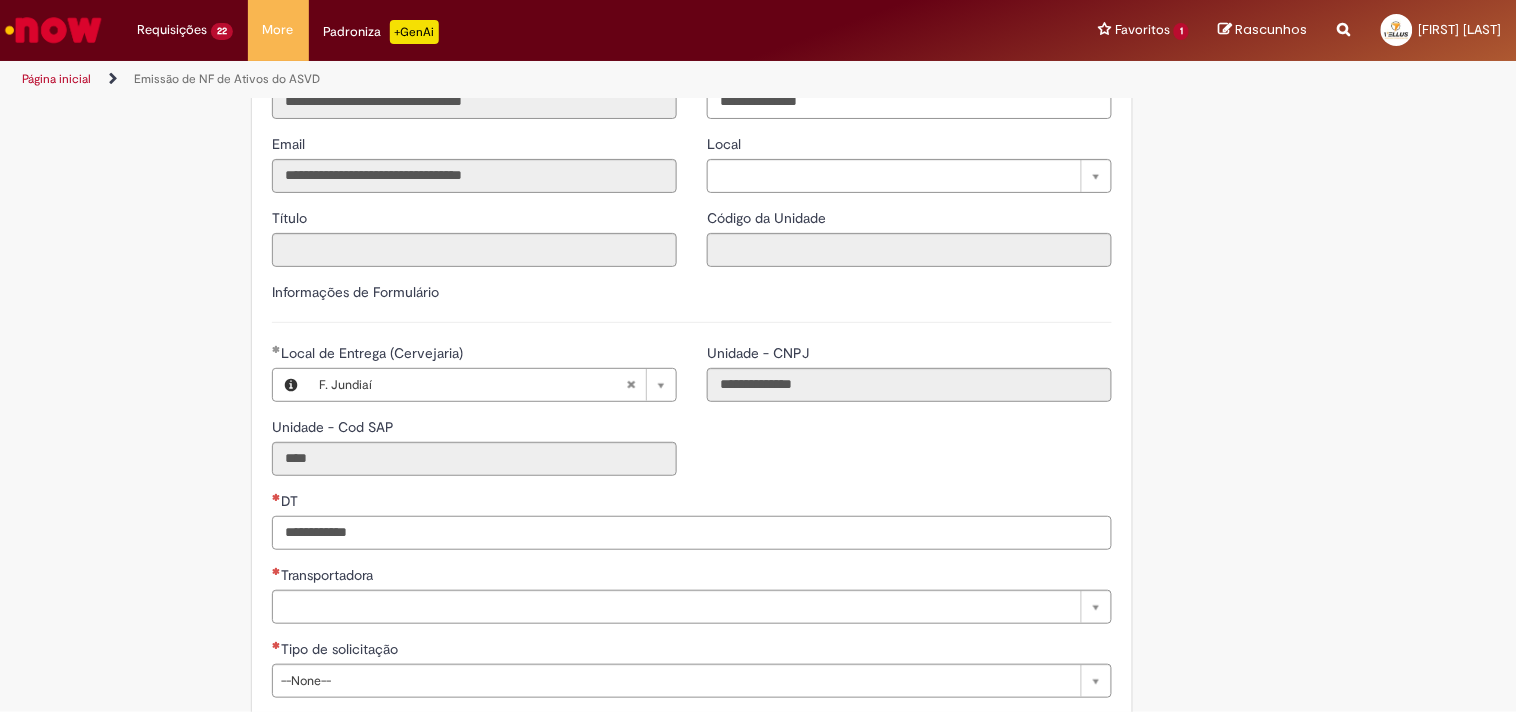 click on "DT" at bounding box center [692, 533] 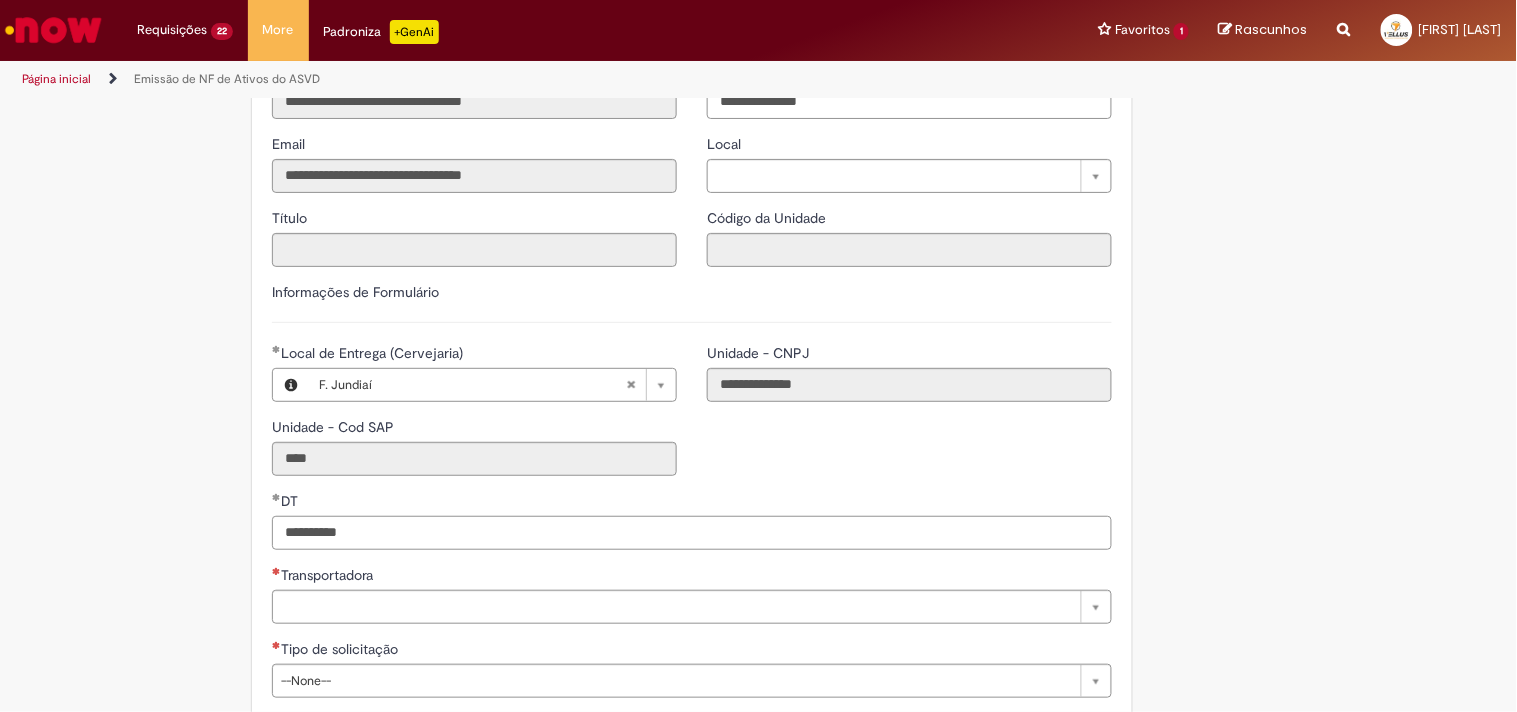 type on "**********" 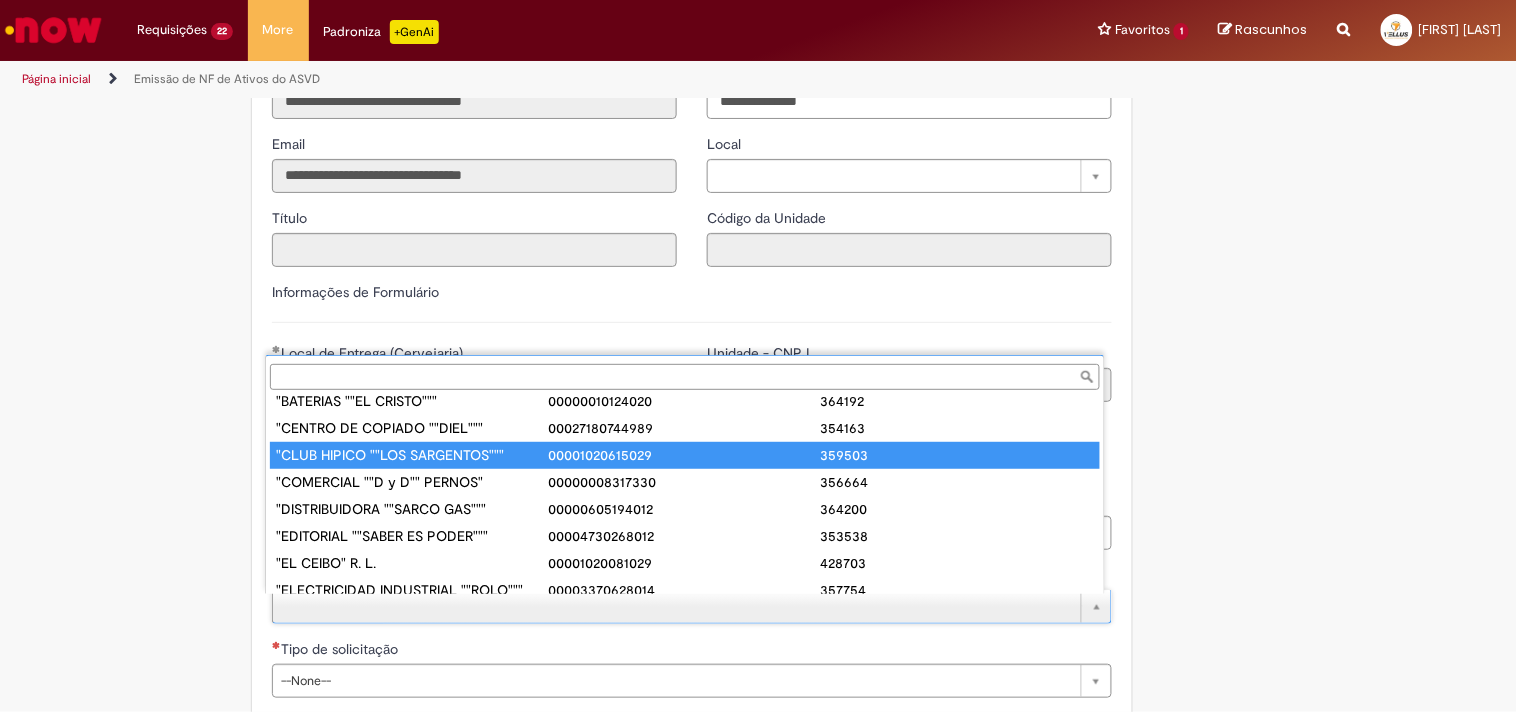scroll, scrollTop: 237, scrollLeft: 0, axis: vertical 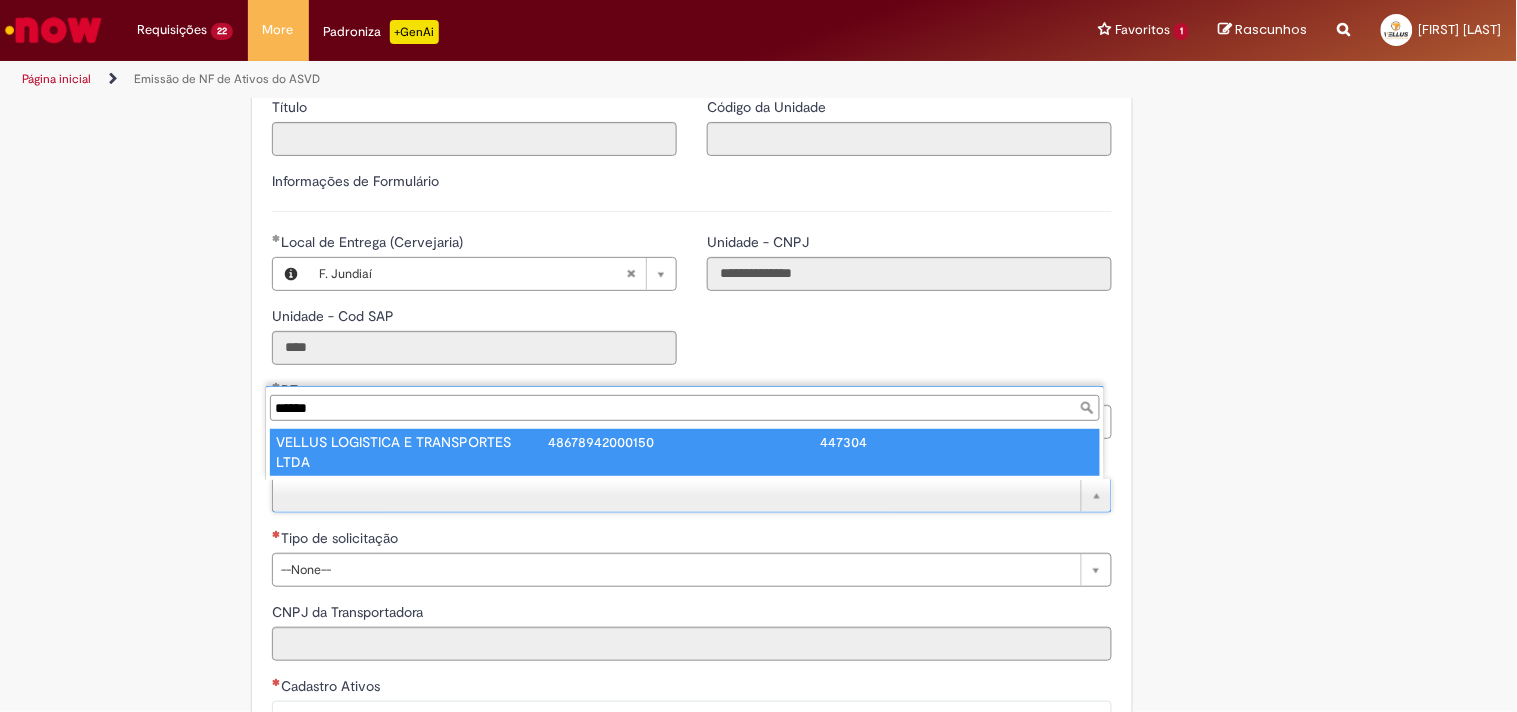 type on "******" 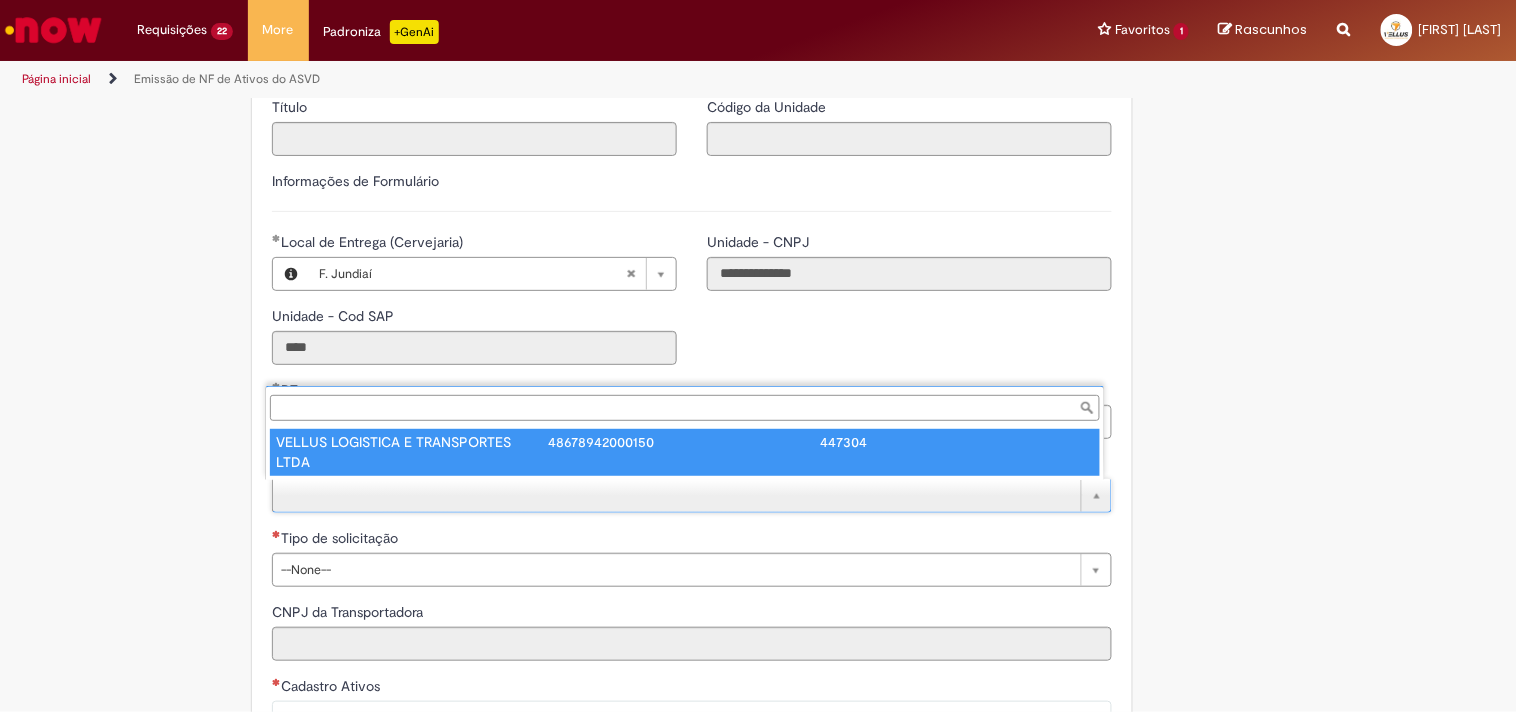 type on "**********" 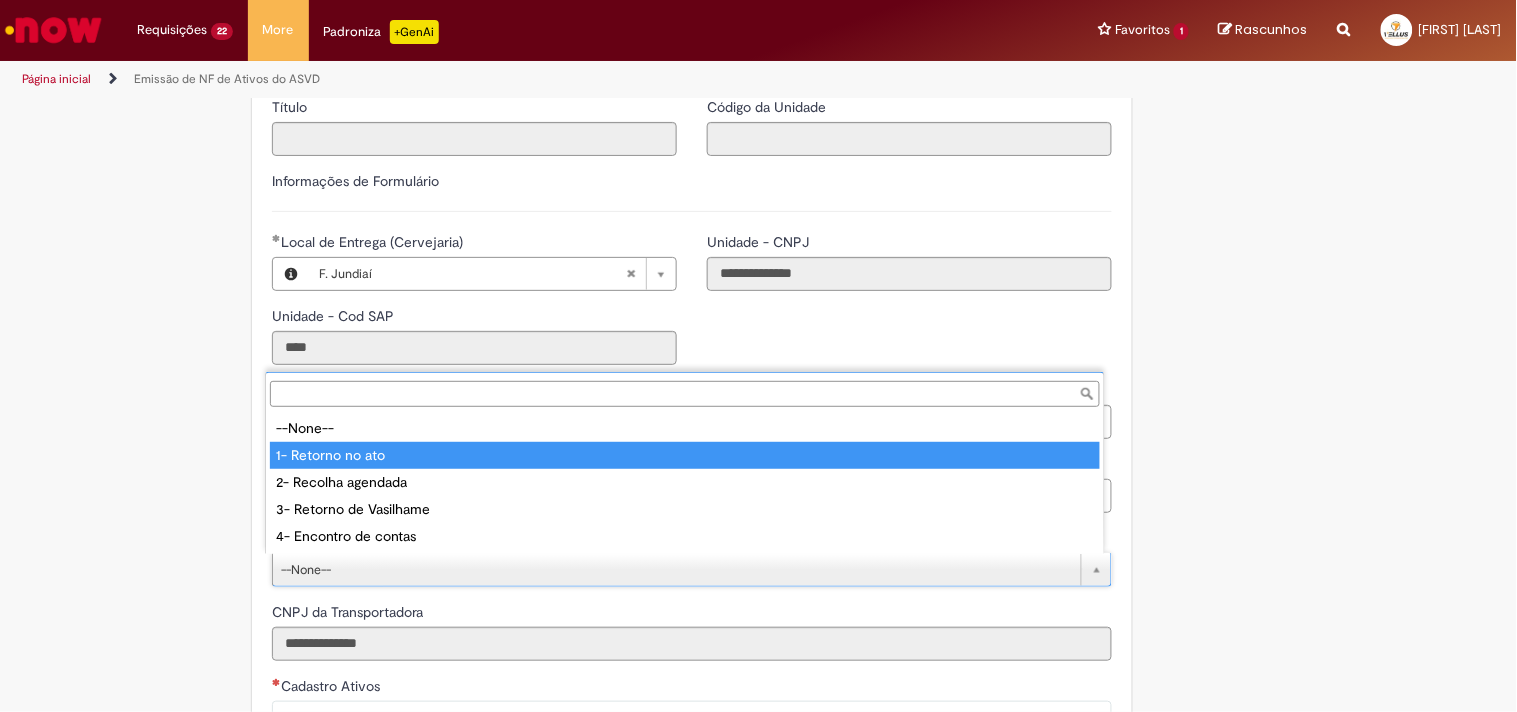 type on "**********" 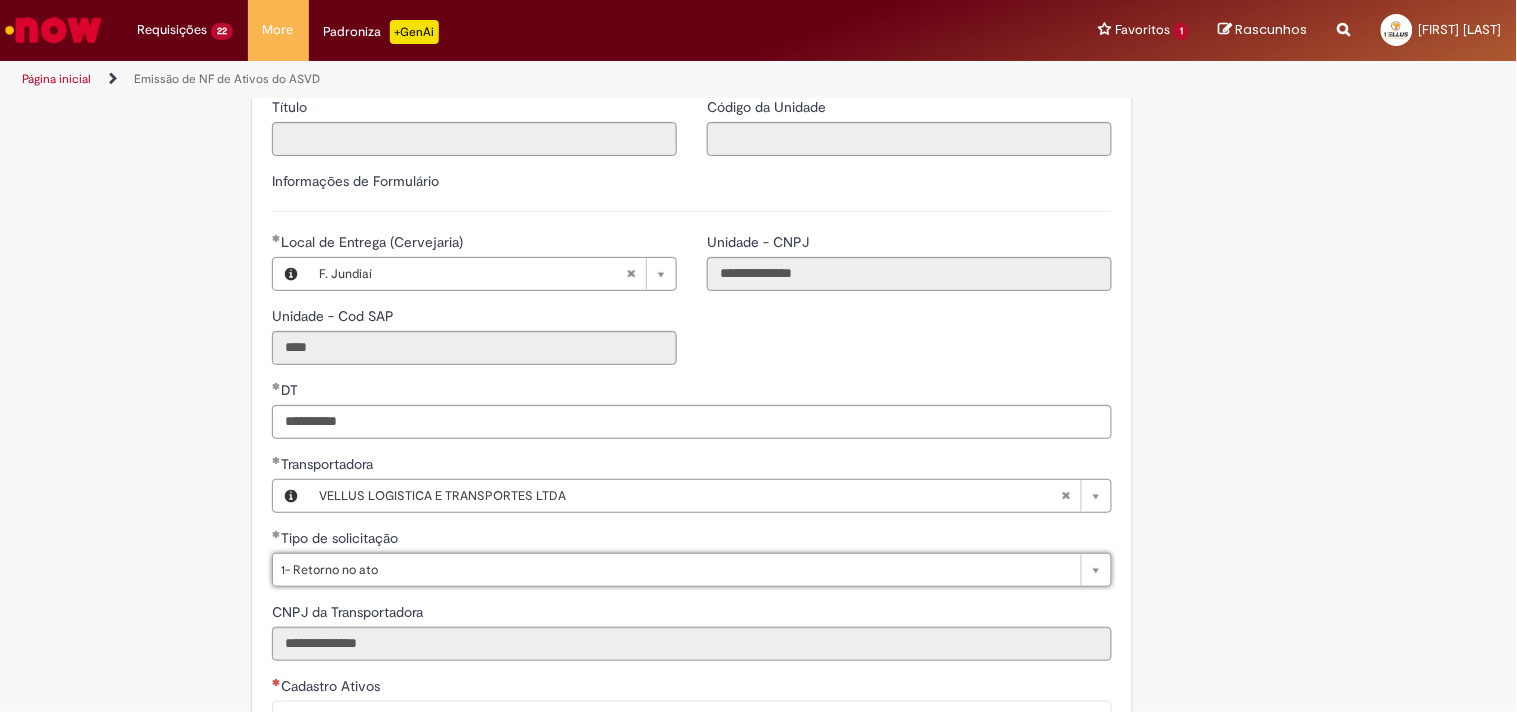 click on "**********" at bounding box center (661, 463) 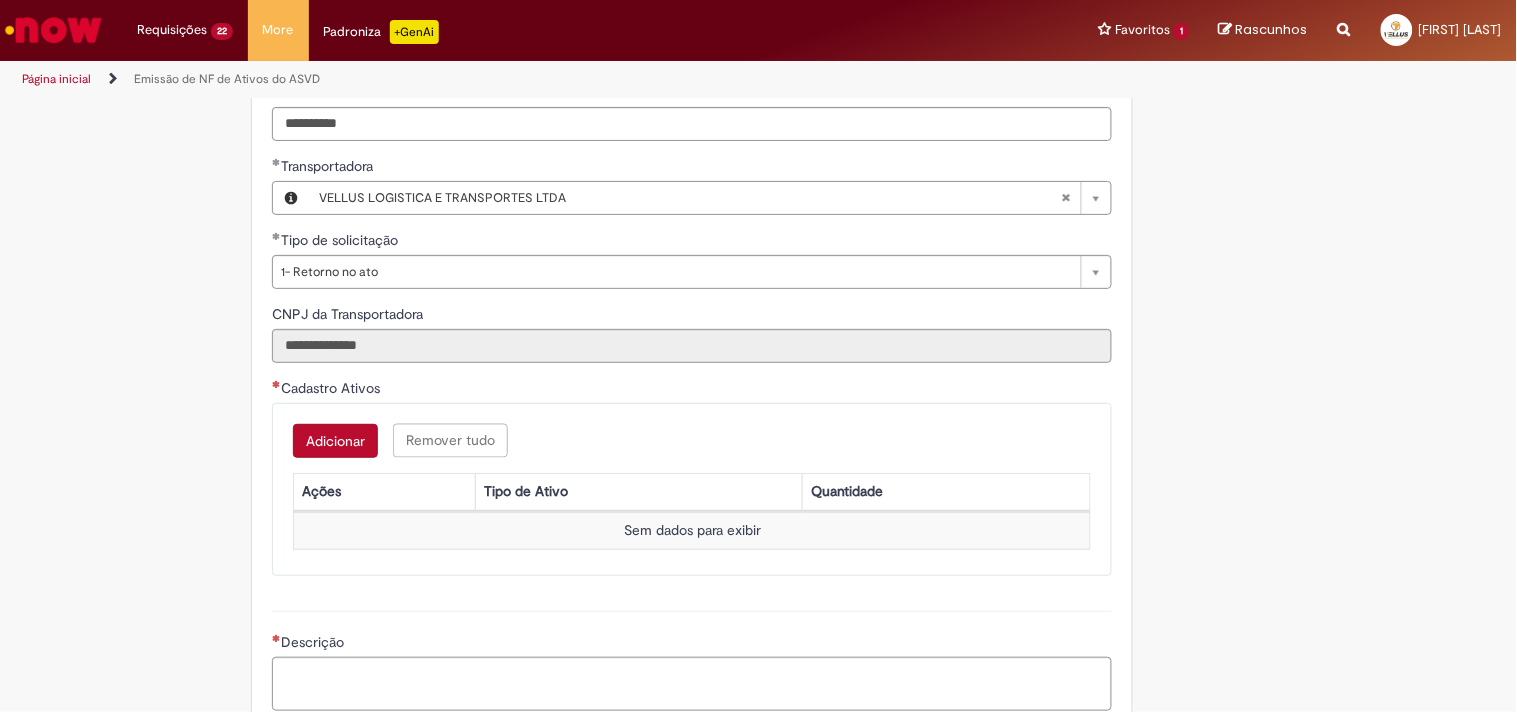 scroll, scrollTop: 777, scrollLeft: 0, axis: vertical 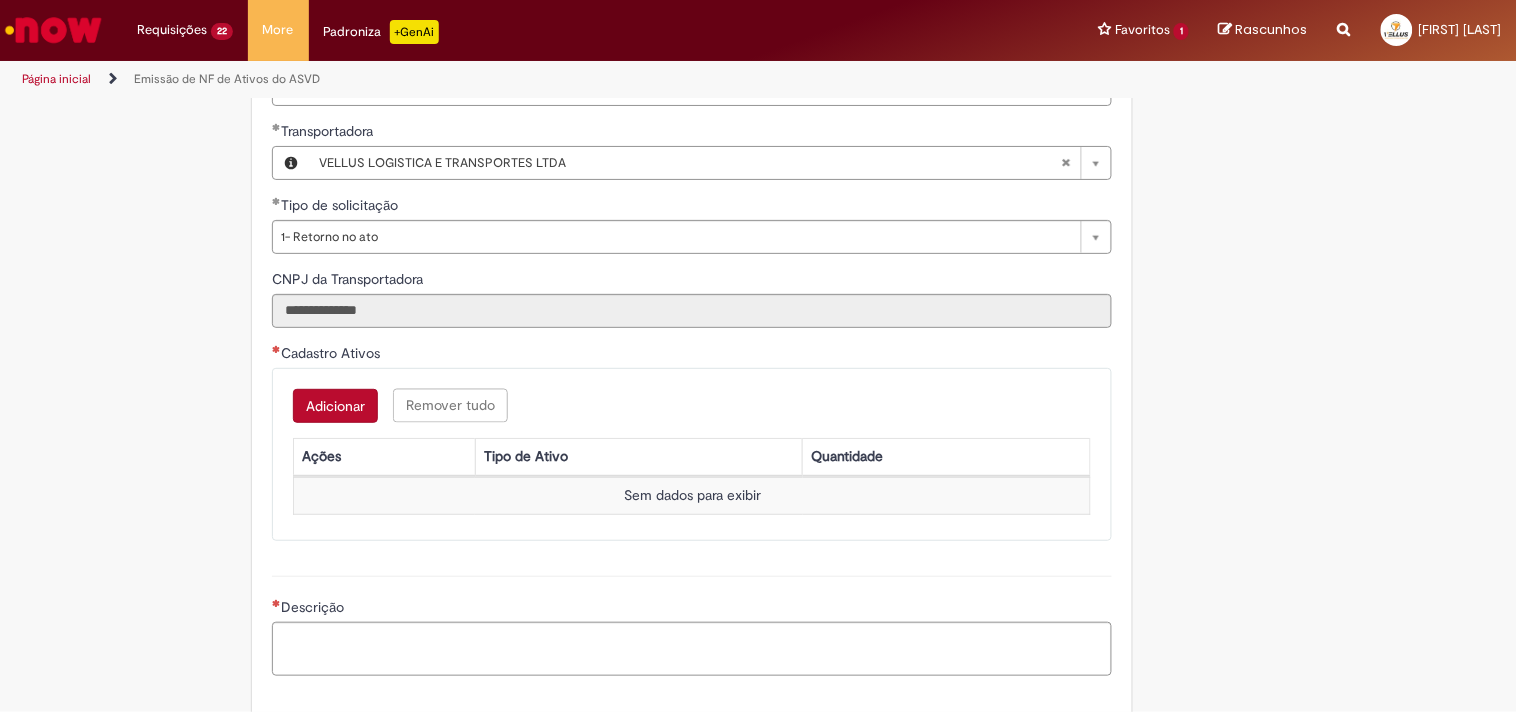 click on "Adicionar" at bounding box center (335, 406) 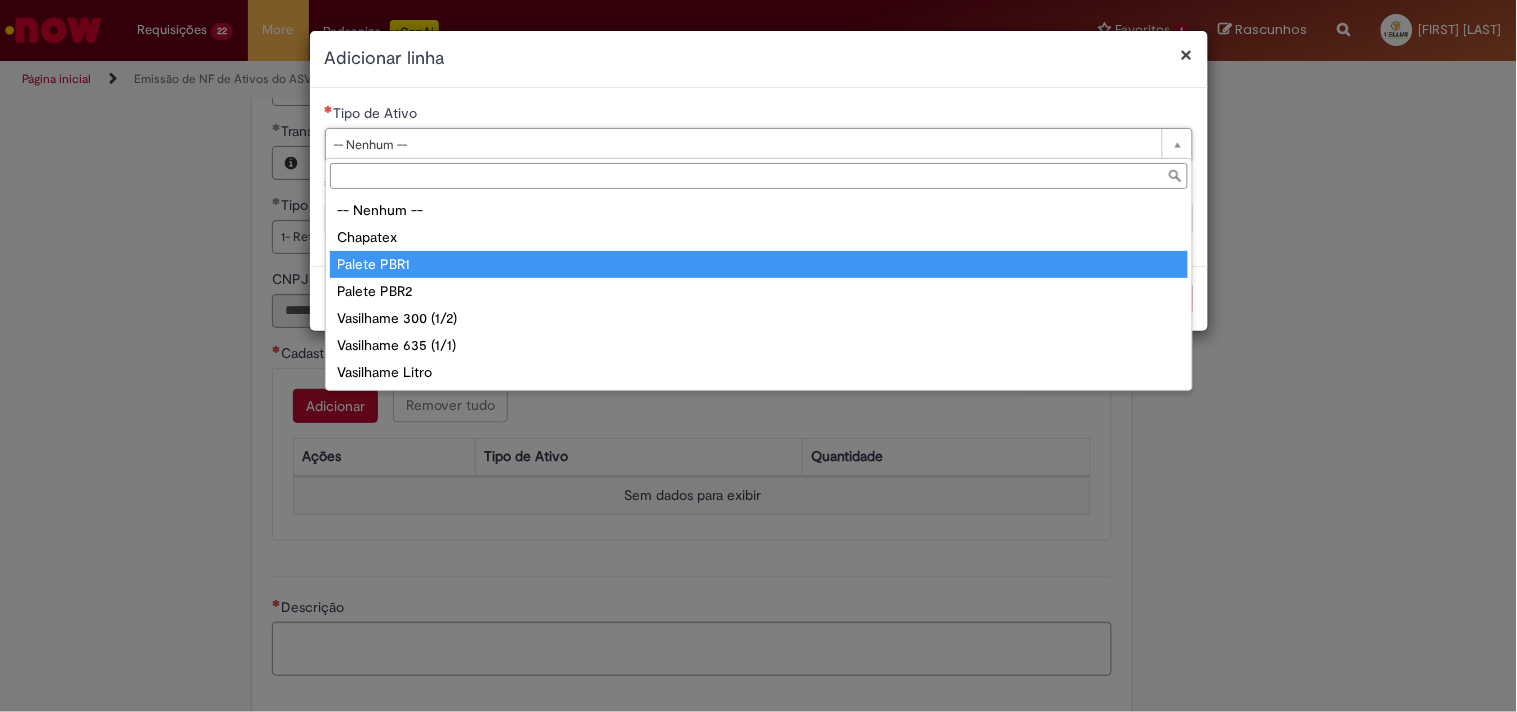 type on "**********" 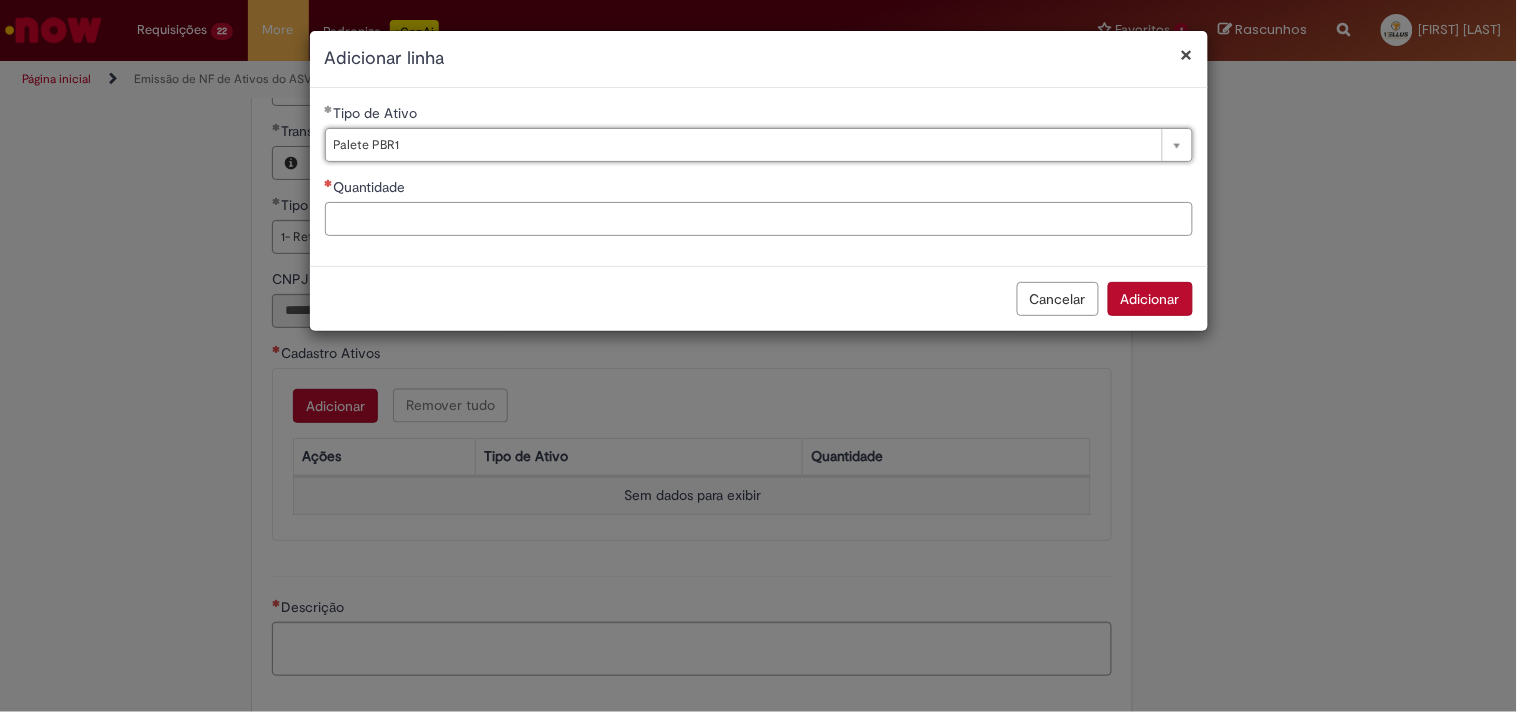 click on "Quantidade" at bounding box center [759, 219] 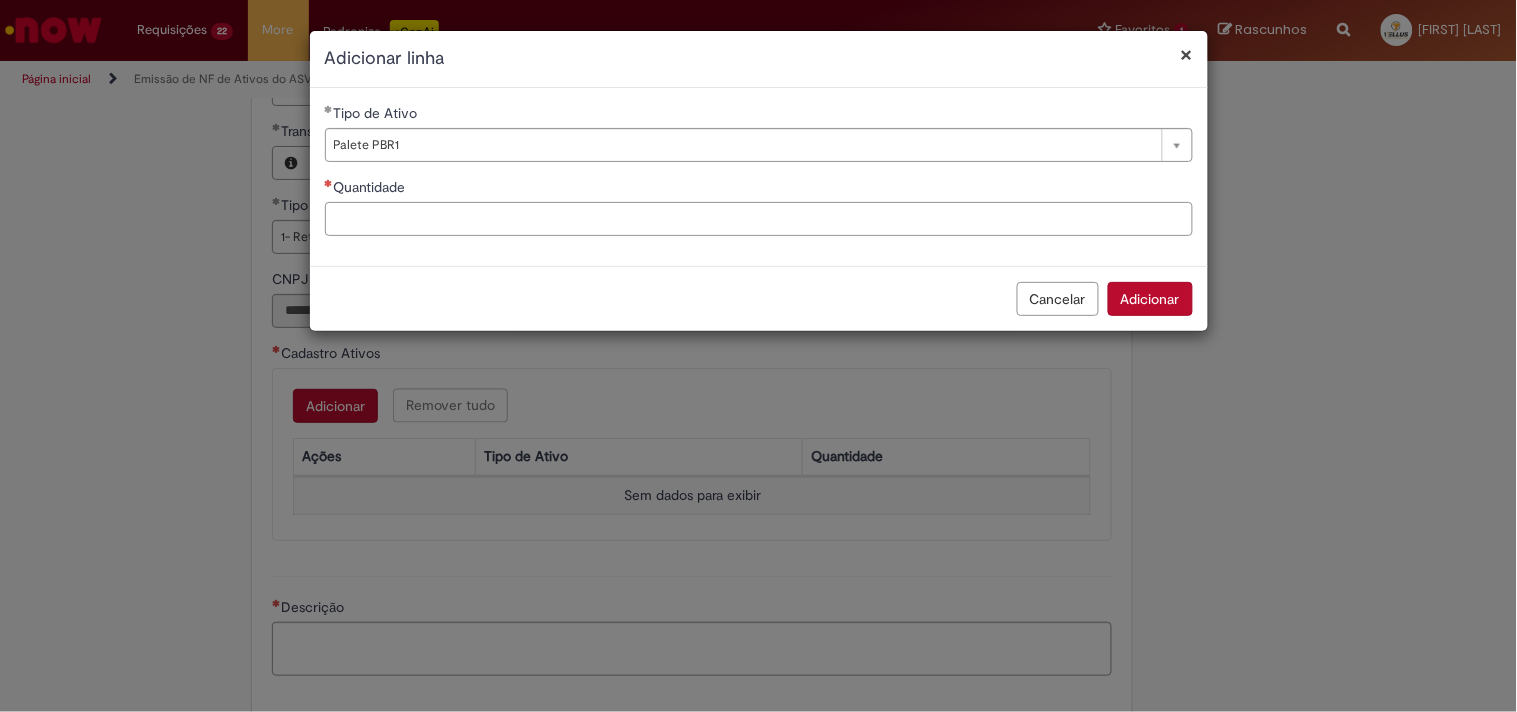 click on "Quantidade" at bounding box center [759, 219] 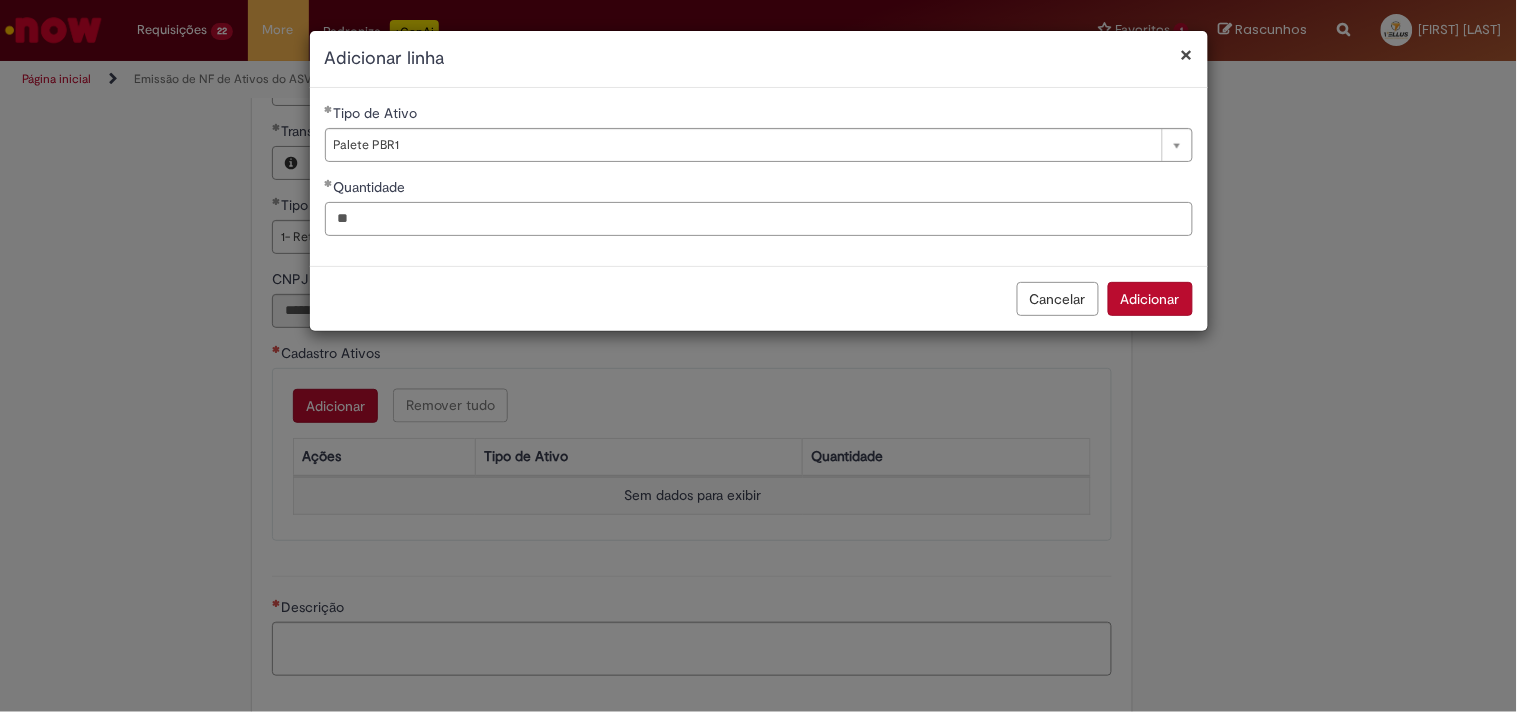 type on "**" 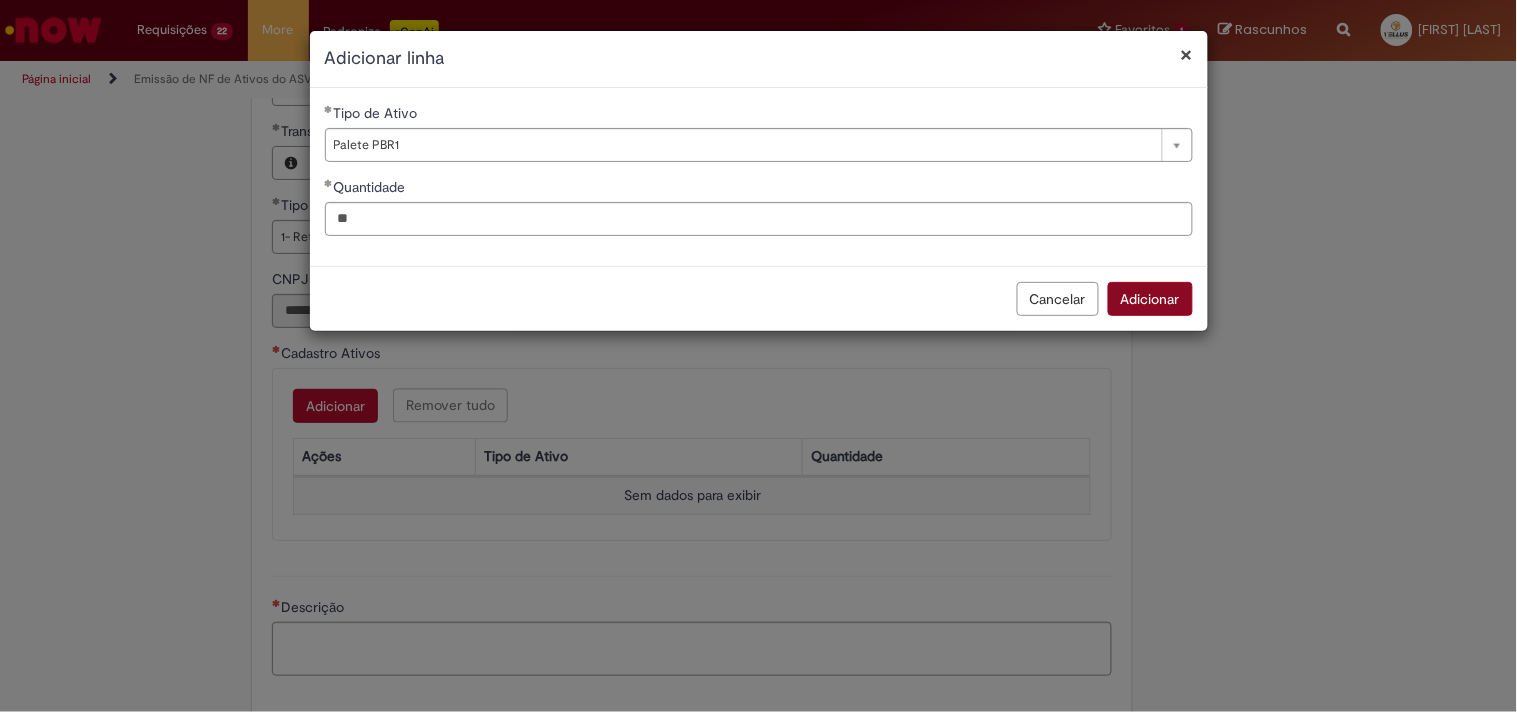 drag, startPoint x: 1168, startPoint y: 321, endPoint x: 1168, endPoint y: 303, distance: 18 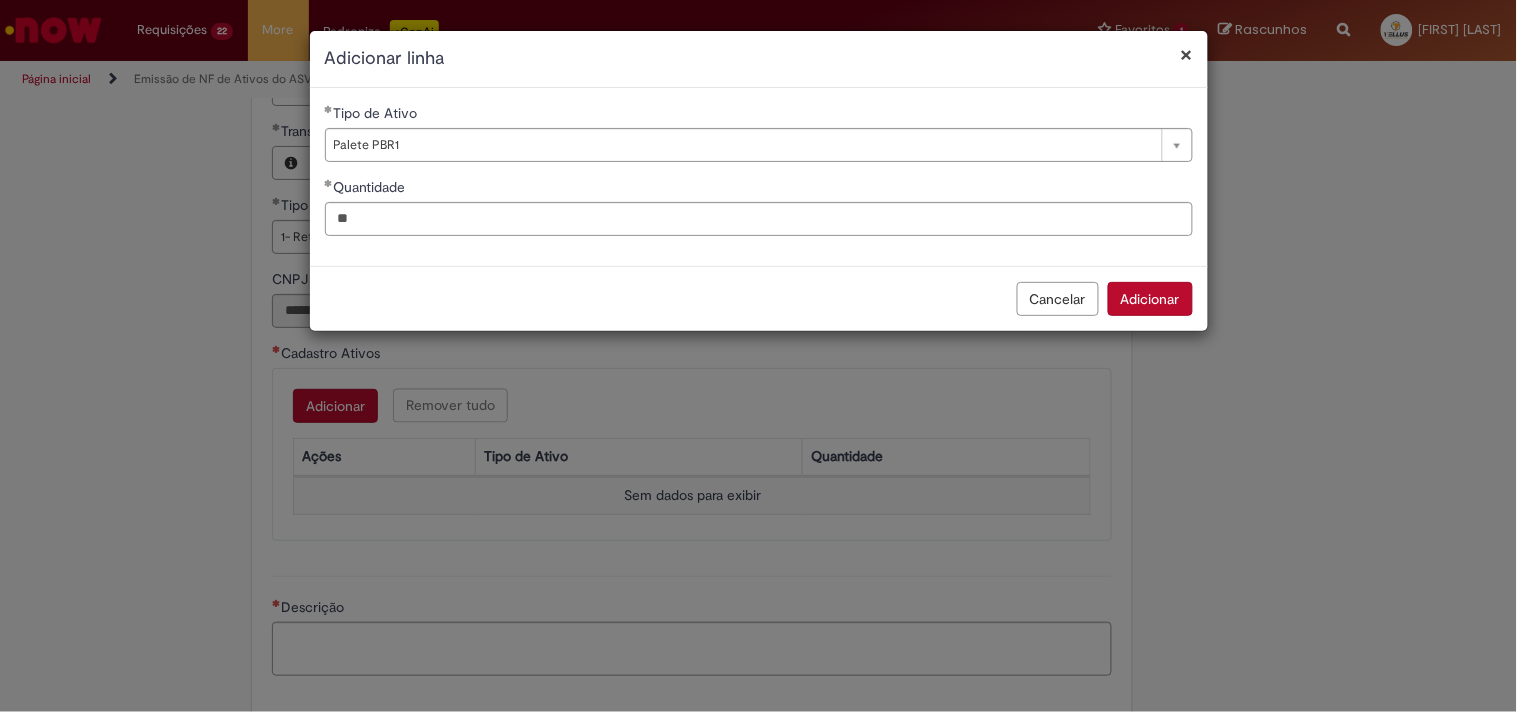 click on "Adicionar" at bounding box center [1150, 299] 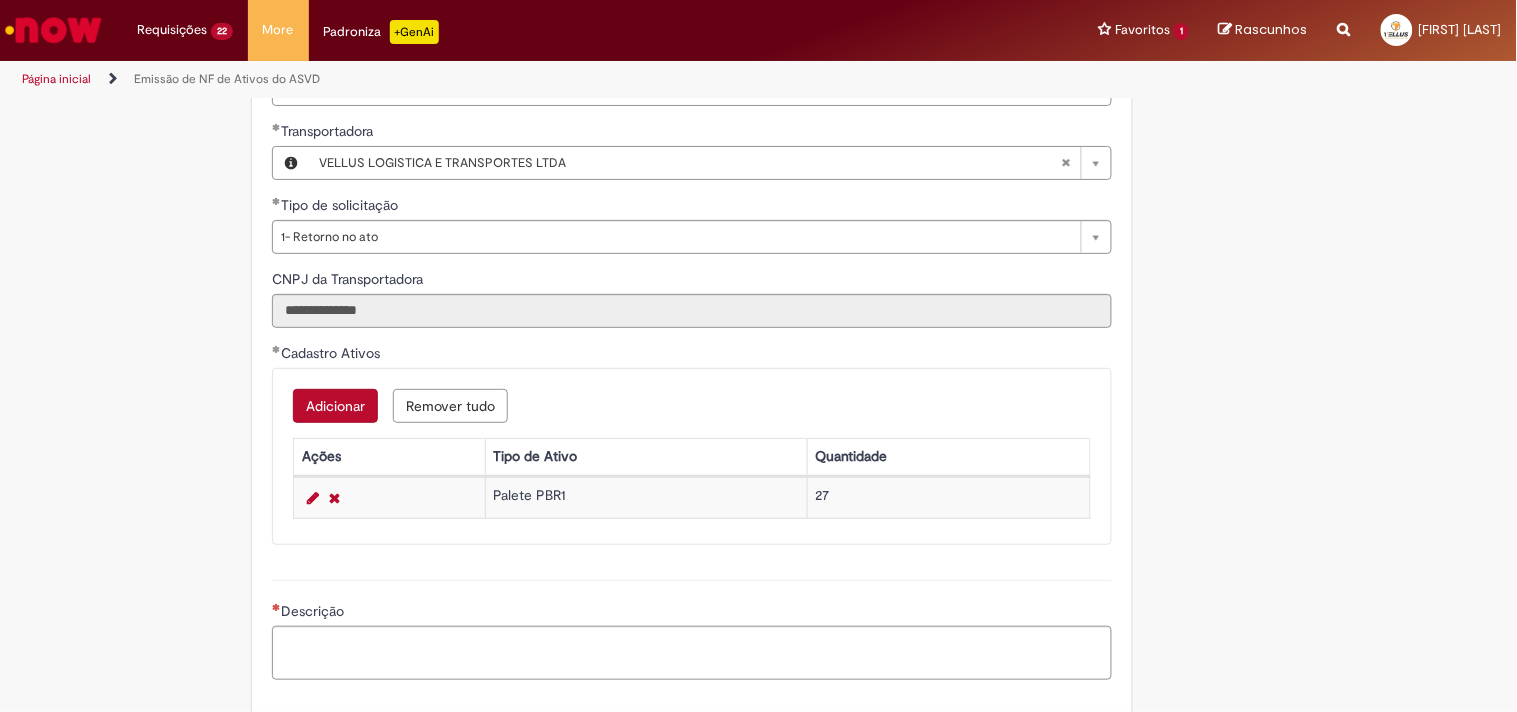 scroll, scrollTop: 1000, scrollLeft: 0, axis: vertical 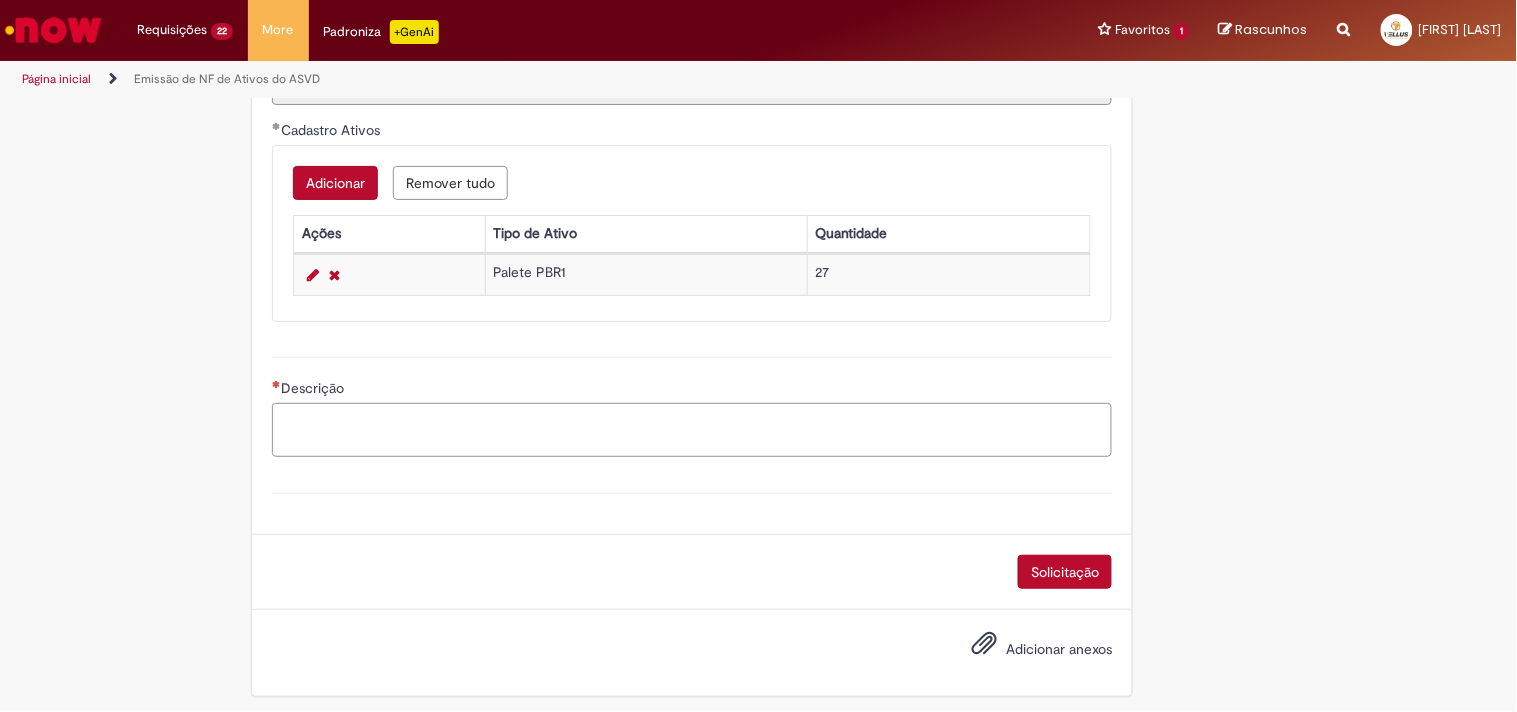 click on "Descrição" at bounding box center [692, 430] 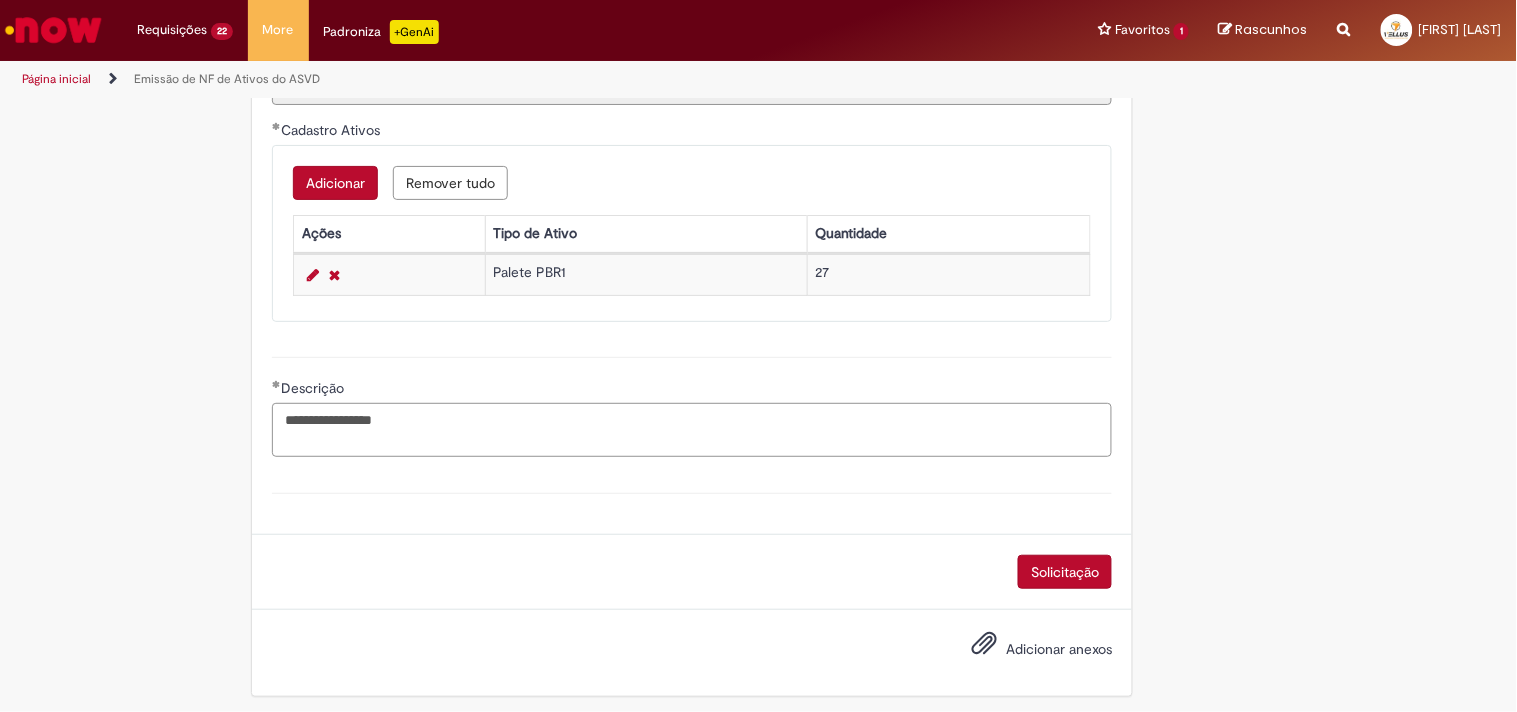 paste on "**********" 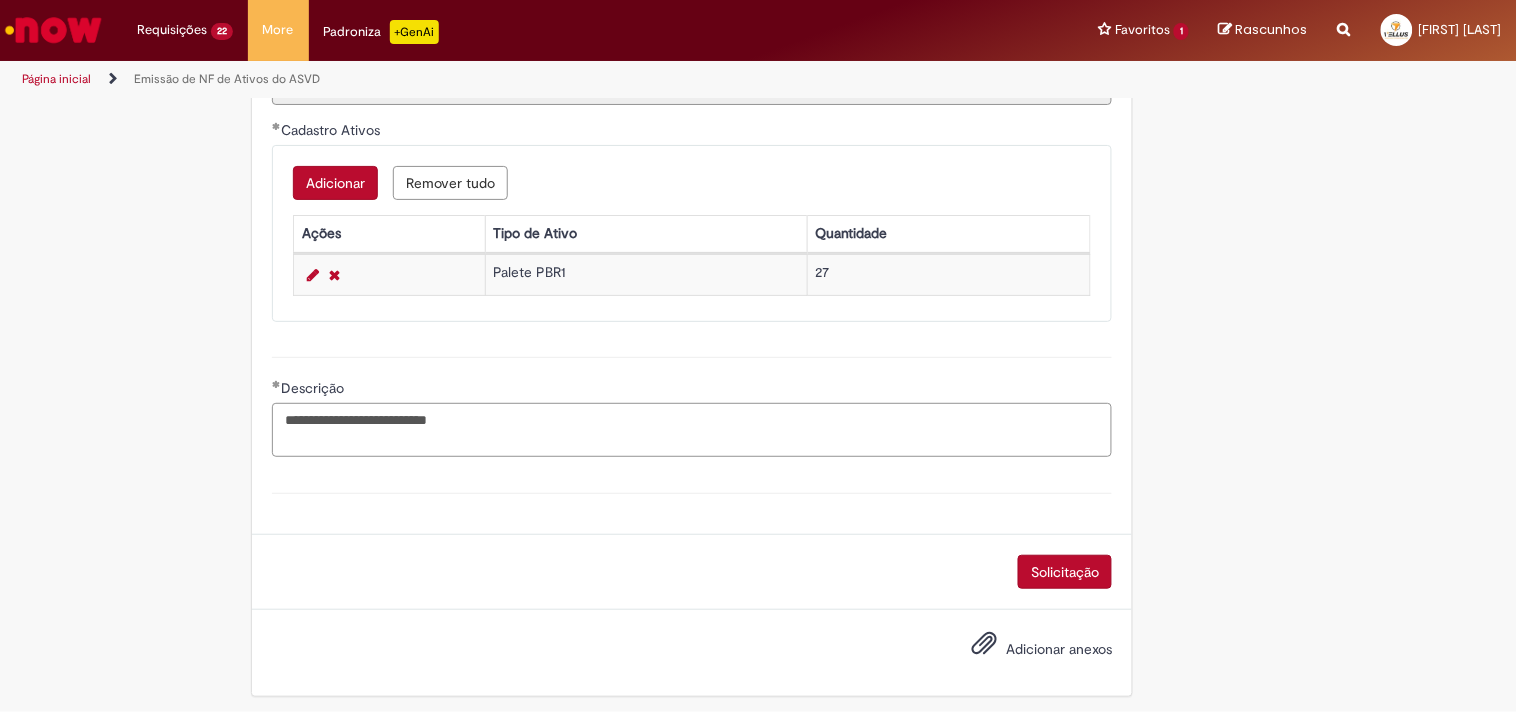 click on "**********" at bounding box center (692, 430) 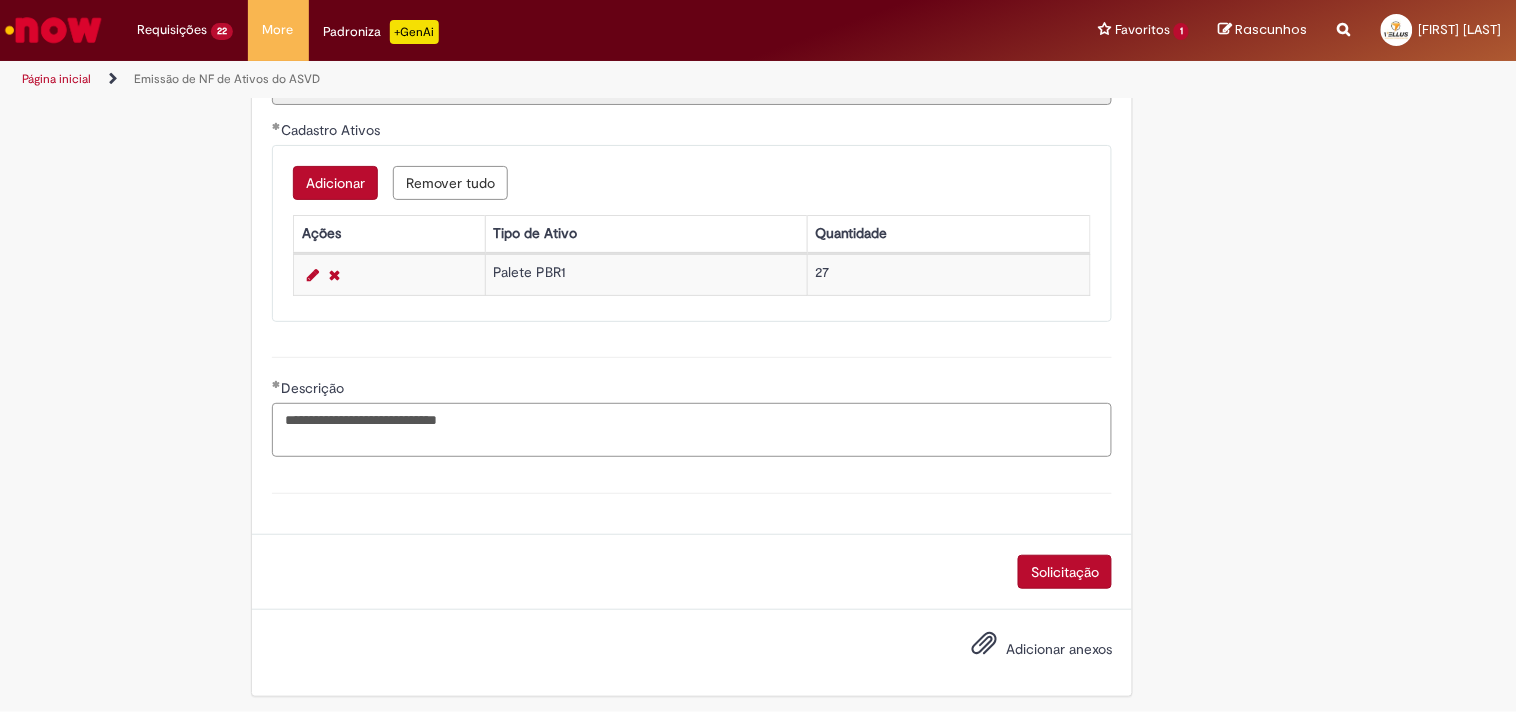 click on "**********" at bounding box center (692, 430) 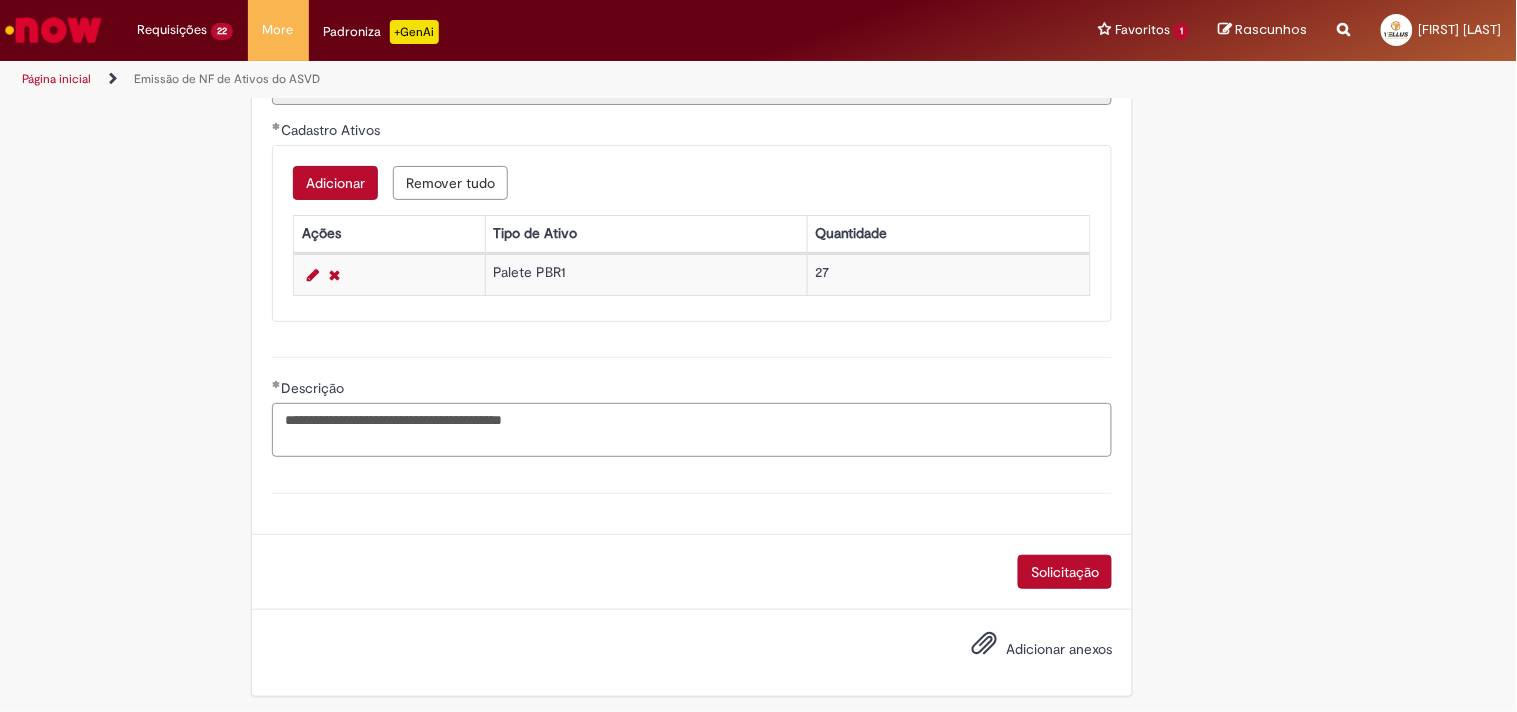 click on "**********" at bounding box center (692, 430) 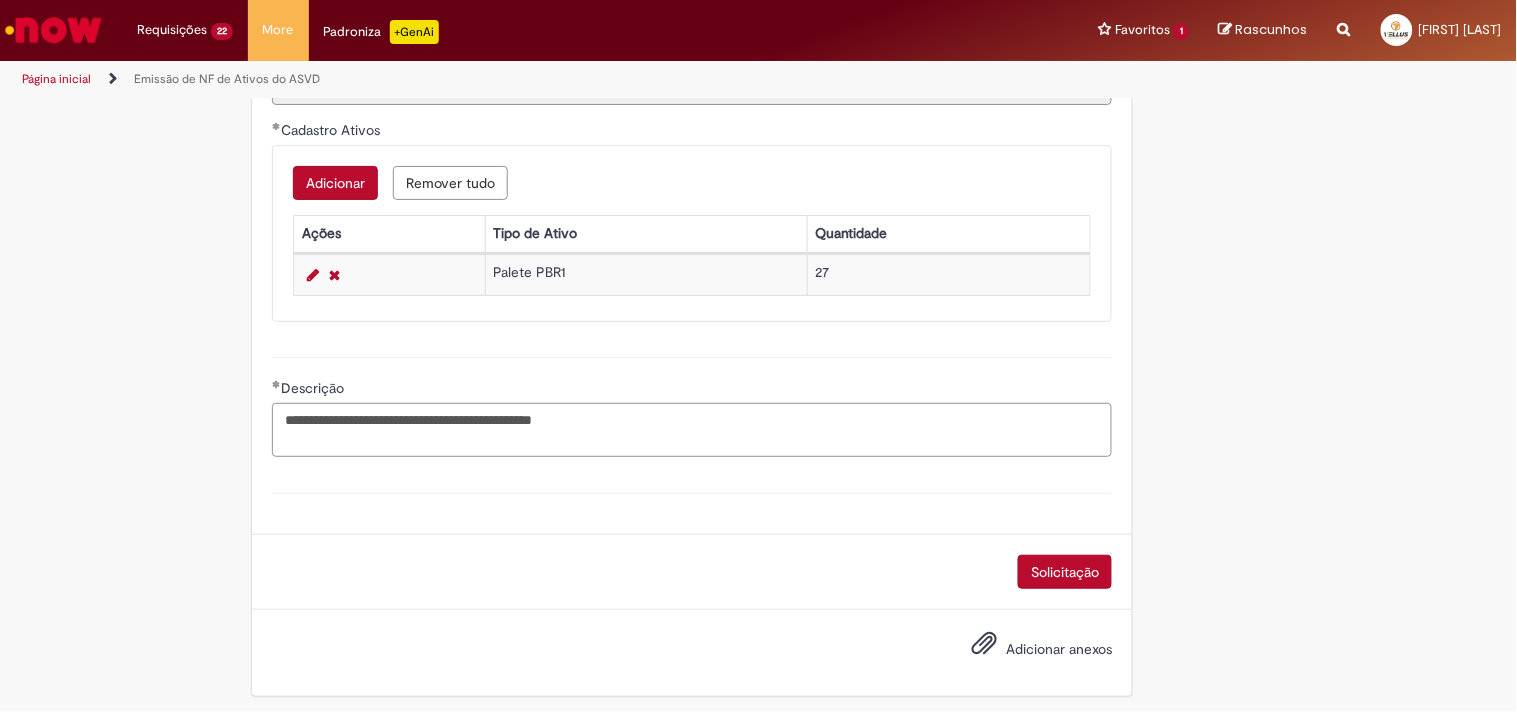 click on "**********" at bounding box center (692, 430) 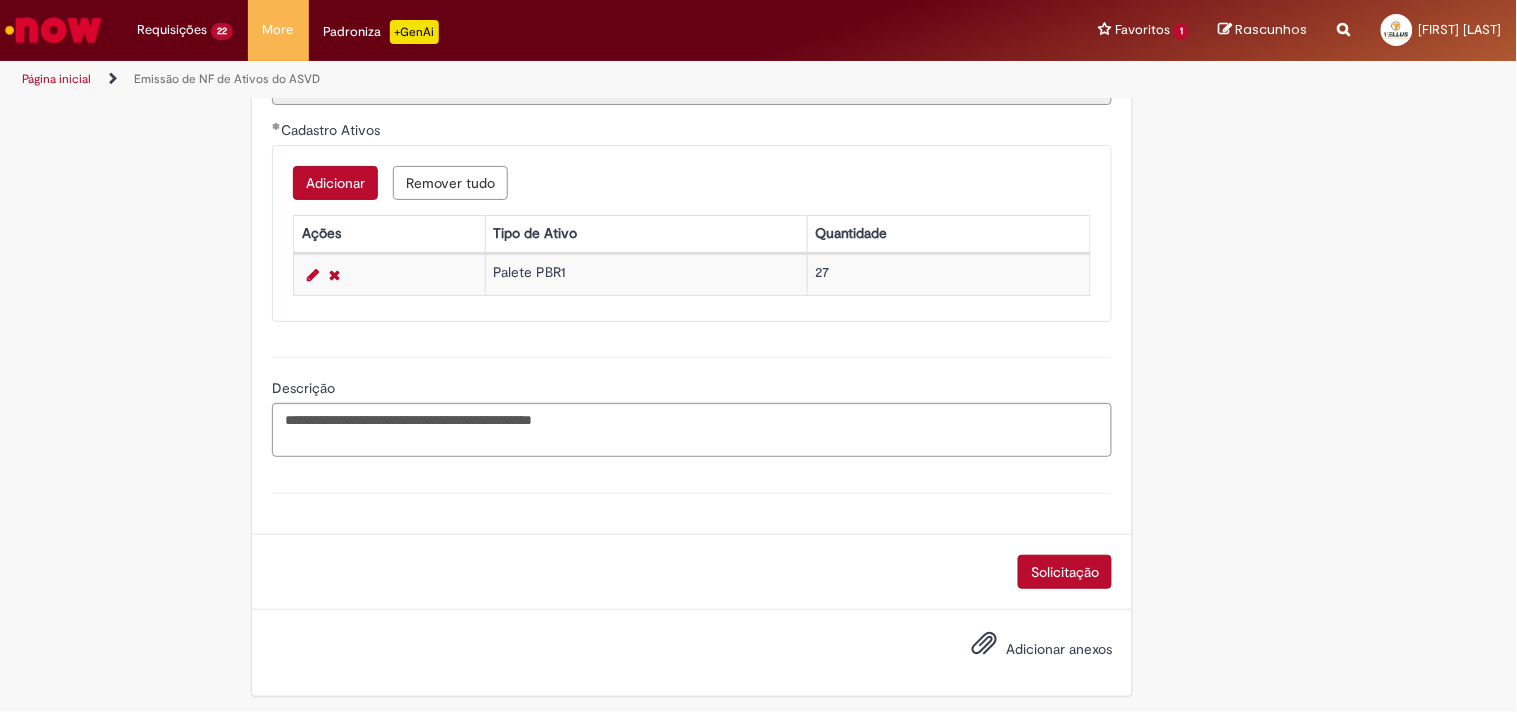 click on "Adicionar anexos" at bounding box center [1059, 649] 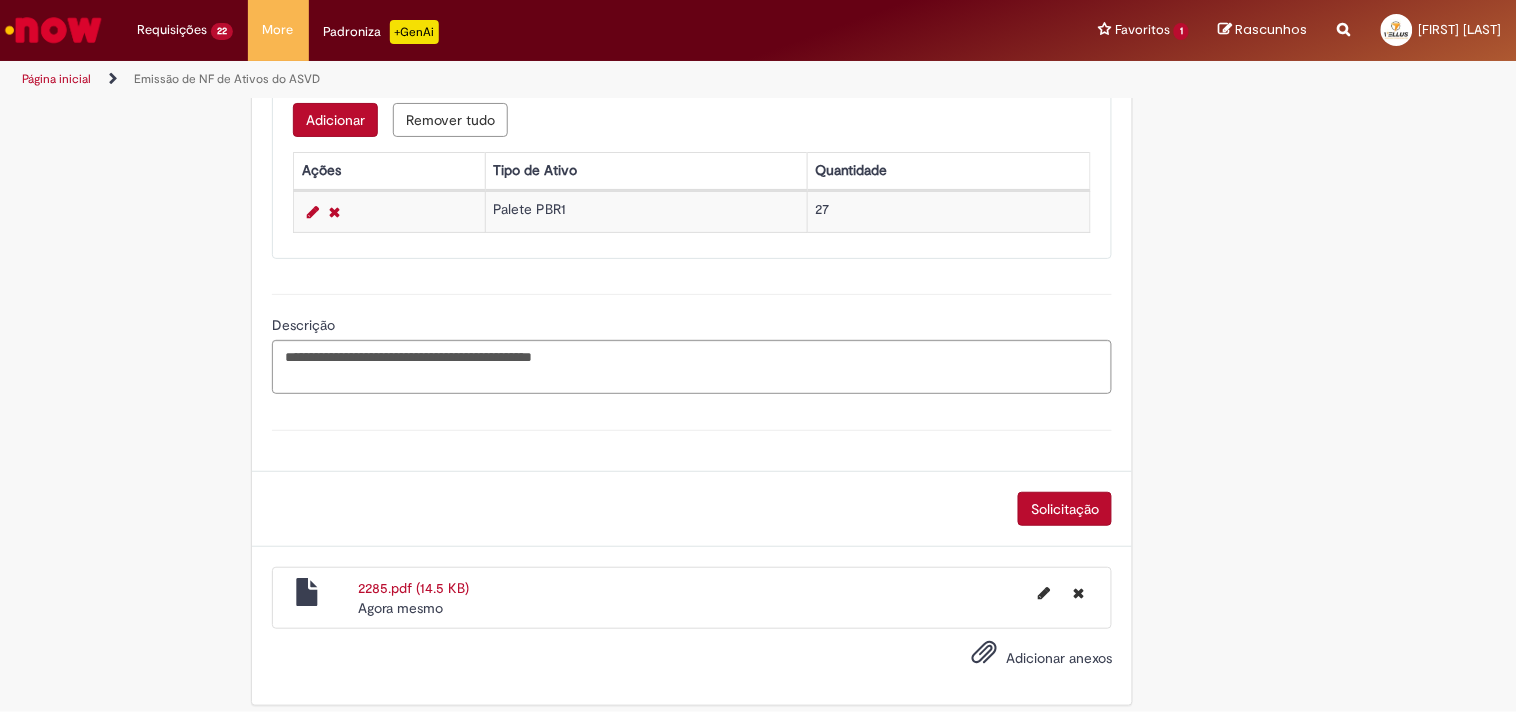 scroll, scrollTop: 1080, scrollLeft: 0, axis: vertical 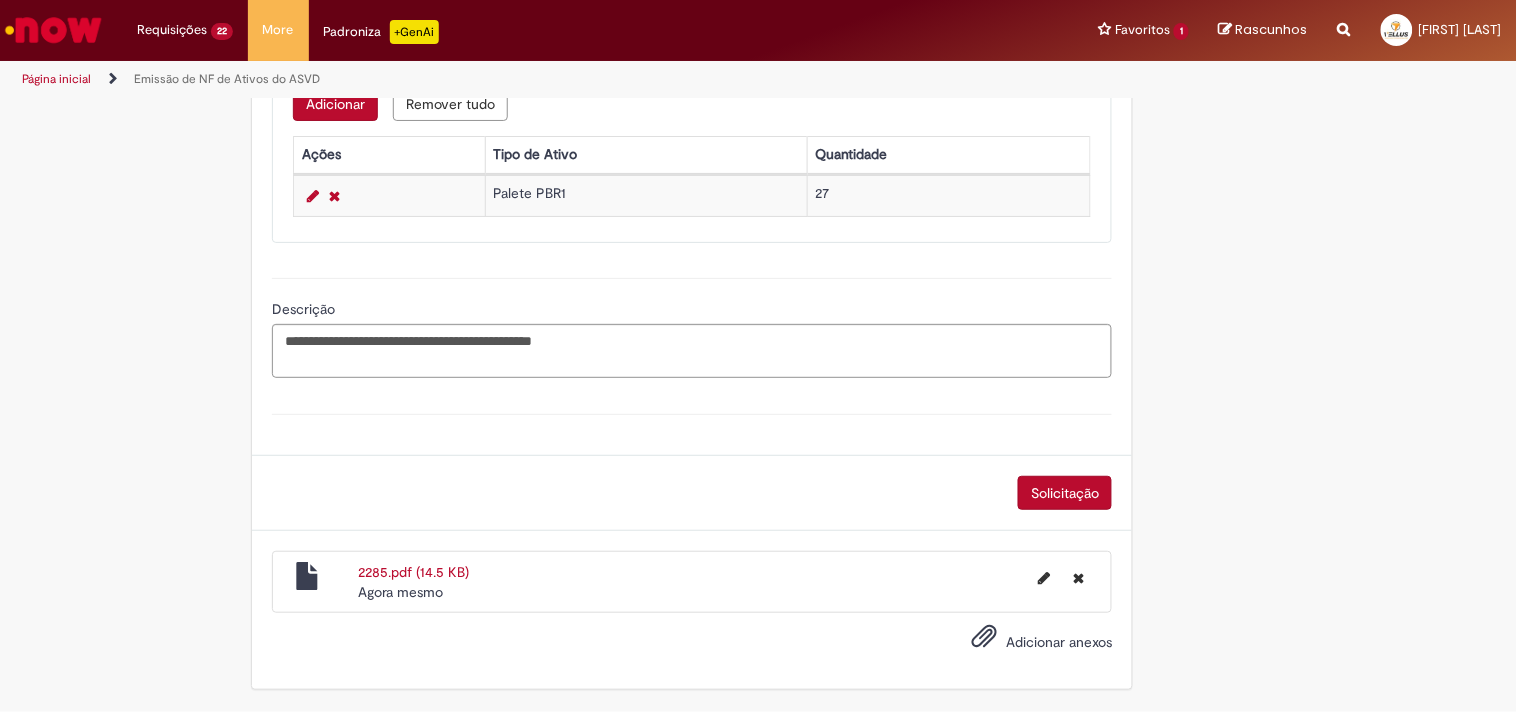 click on "Solicitação" at bounding box center [1065, 493] 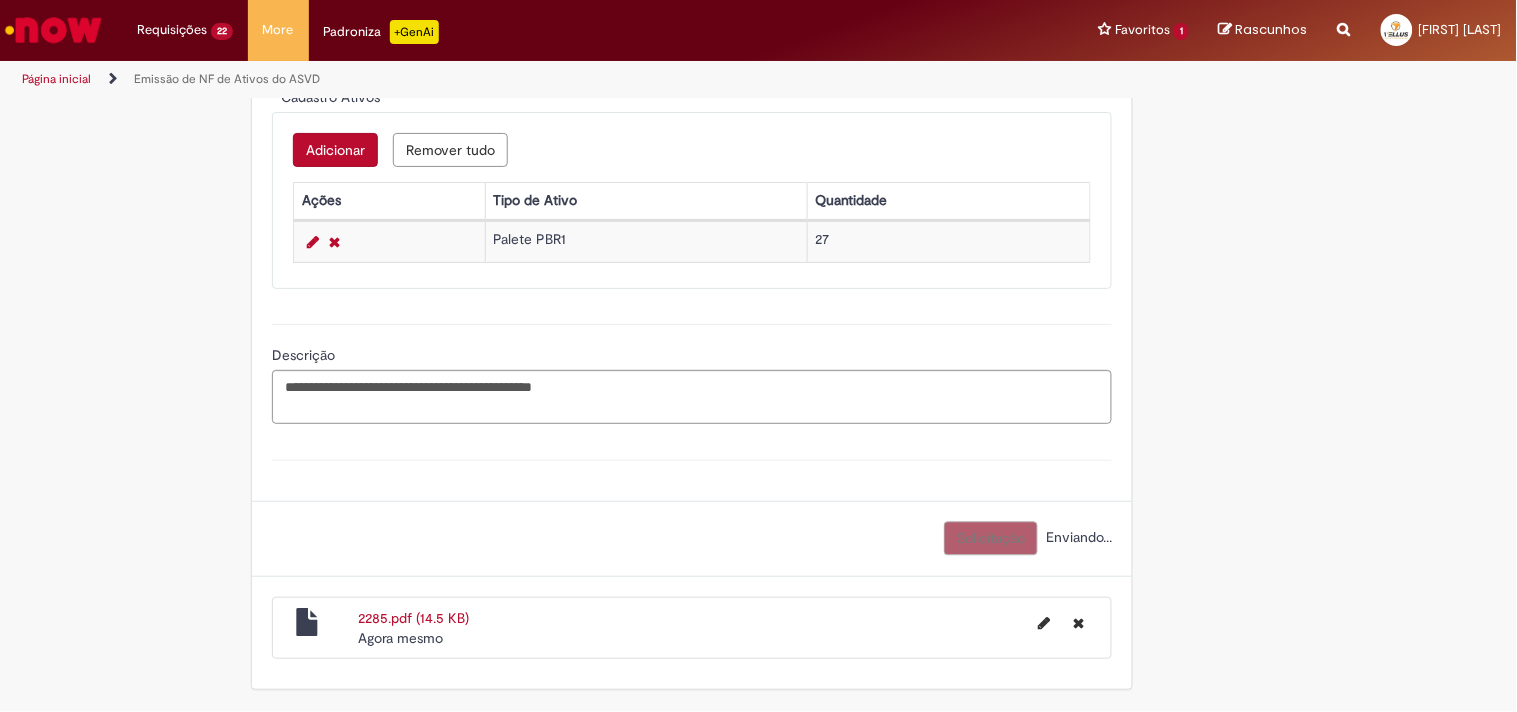 scroll, scrollTop: 1034, scrollLeft: 0, axis: vertical 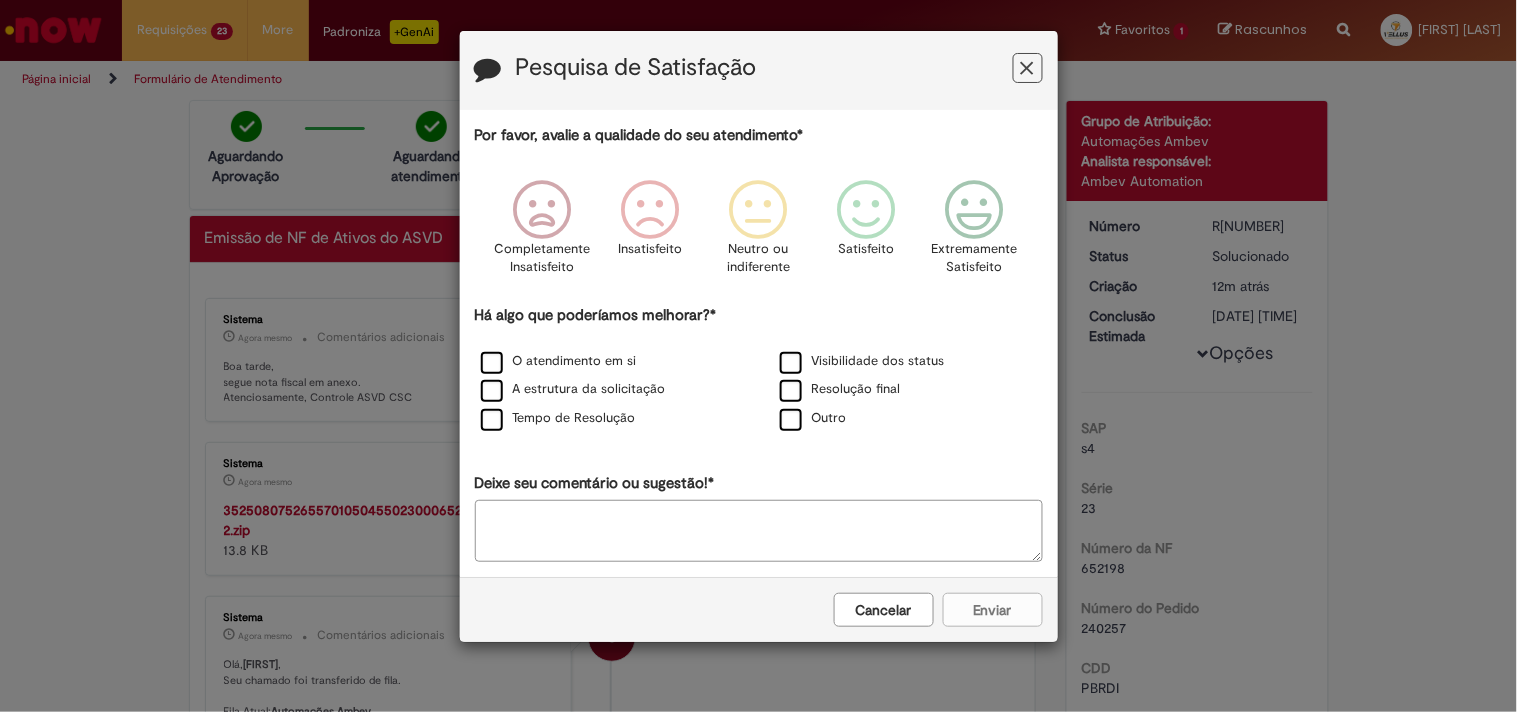 click at bounding box center [1027, 68] 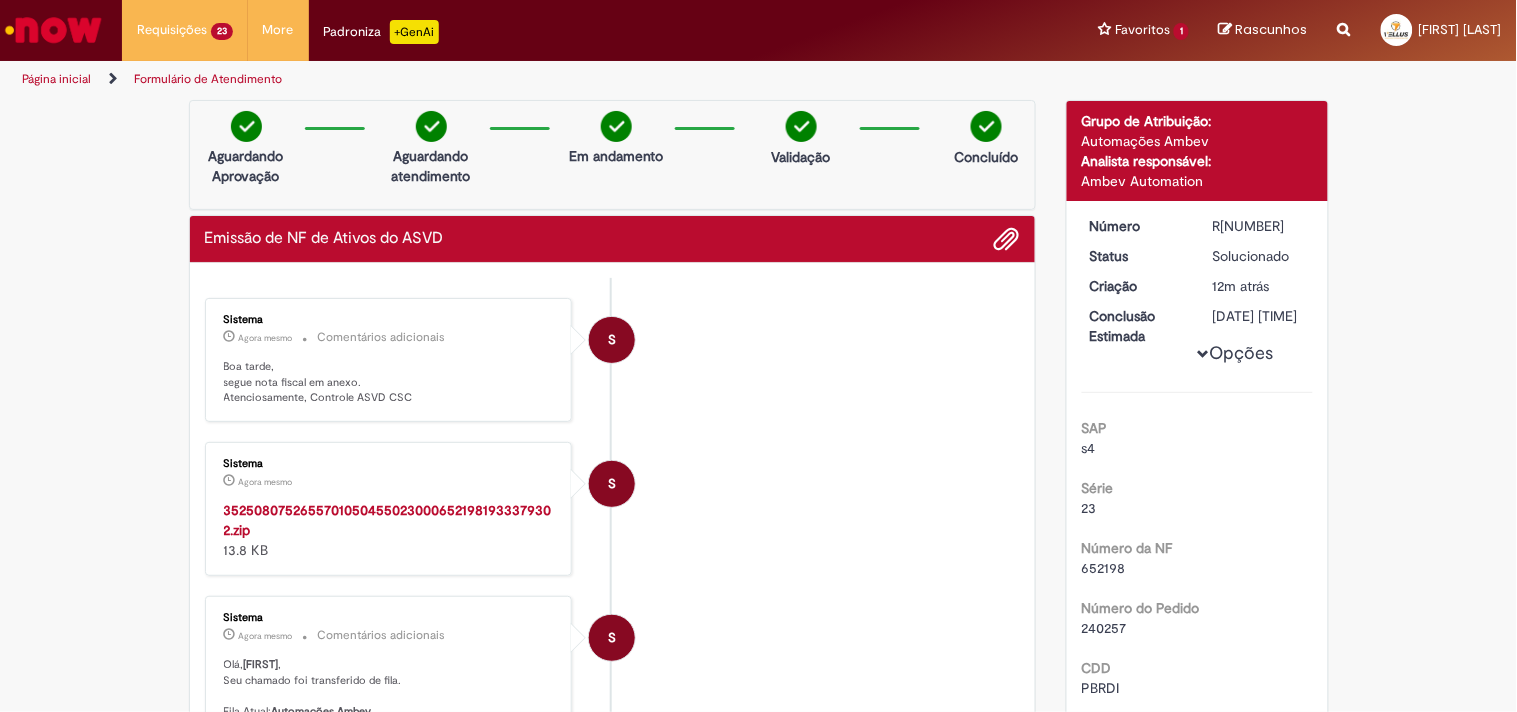click on "35250807526557010504550230006521981933379302.zip" at bounding box center [388, 520] 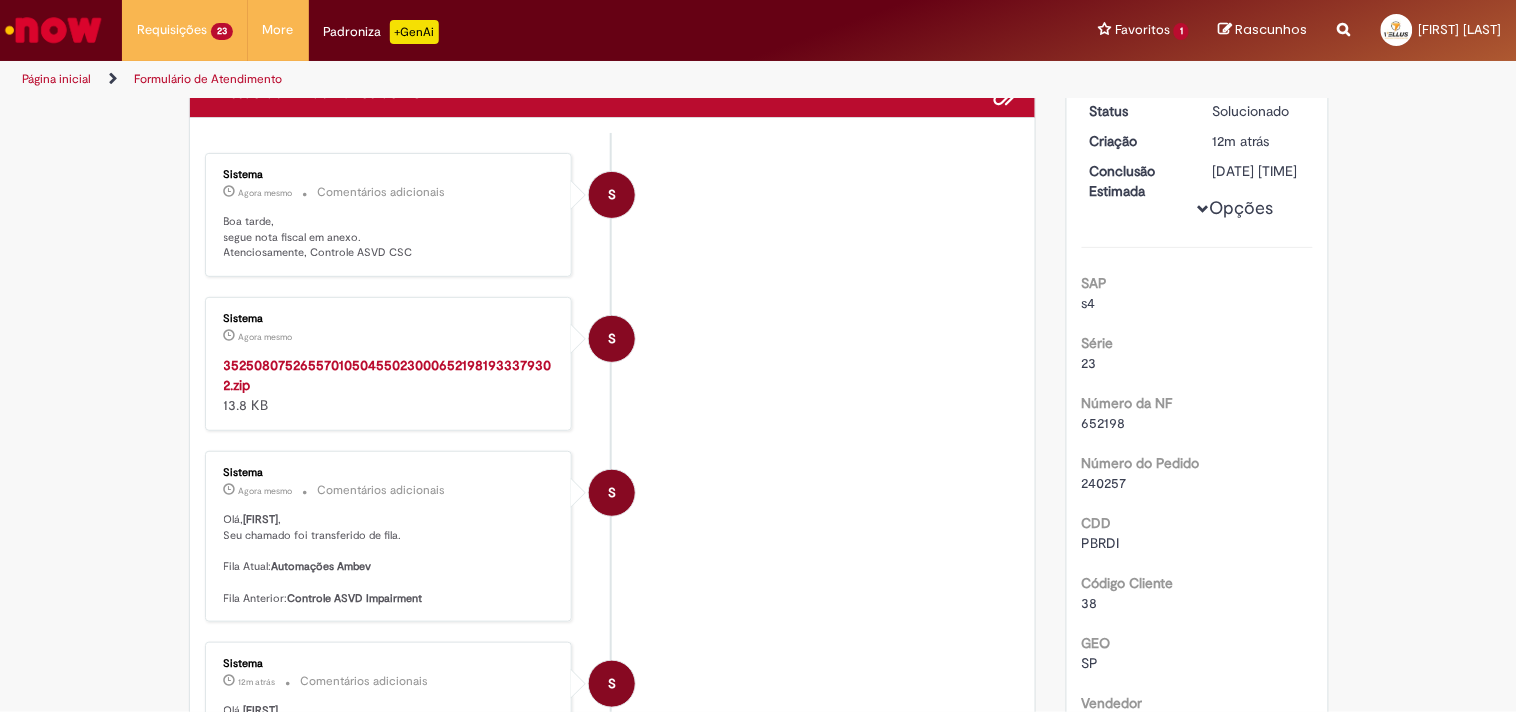 scroll, scrollTop: 0, scrollLeft: 0, axis: both 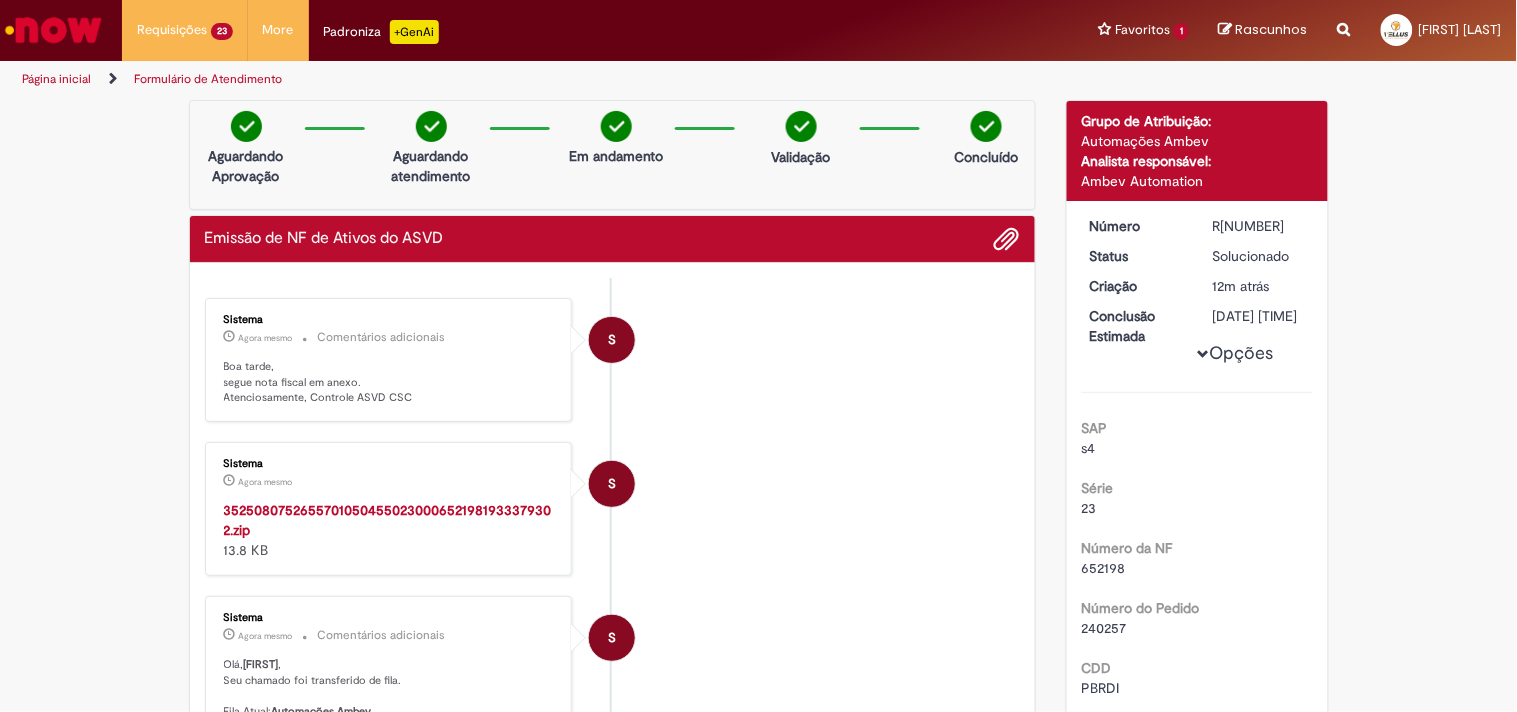 drag, startPoint x: 983, startPoint y: 130, endPoint x: 972, endPoint y: 138, distance: 13.601471 